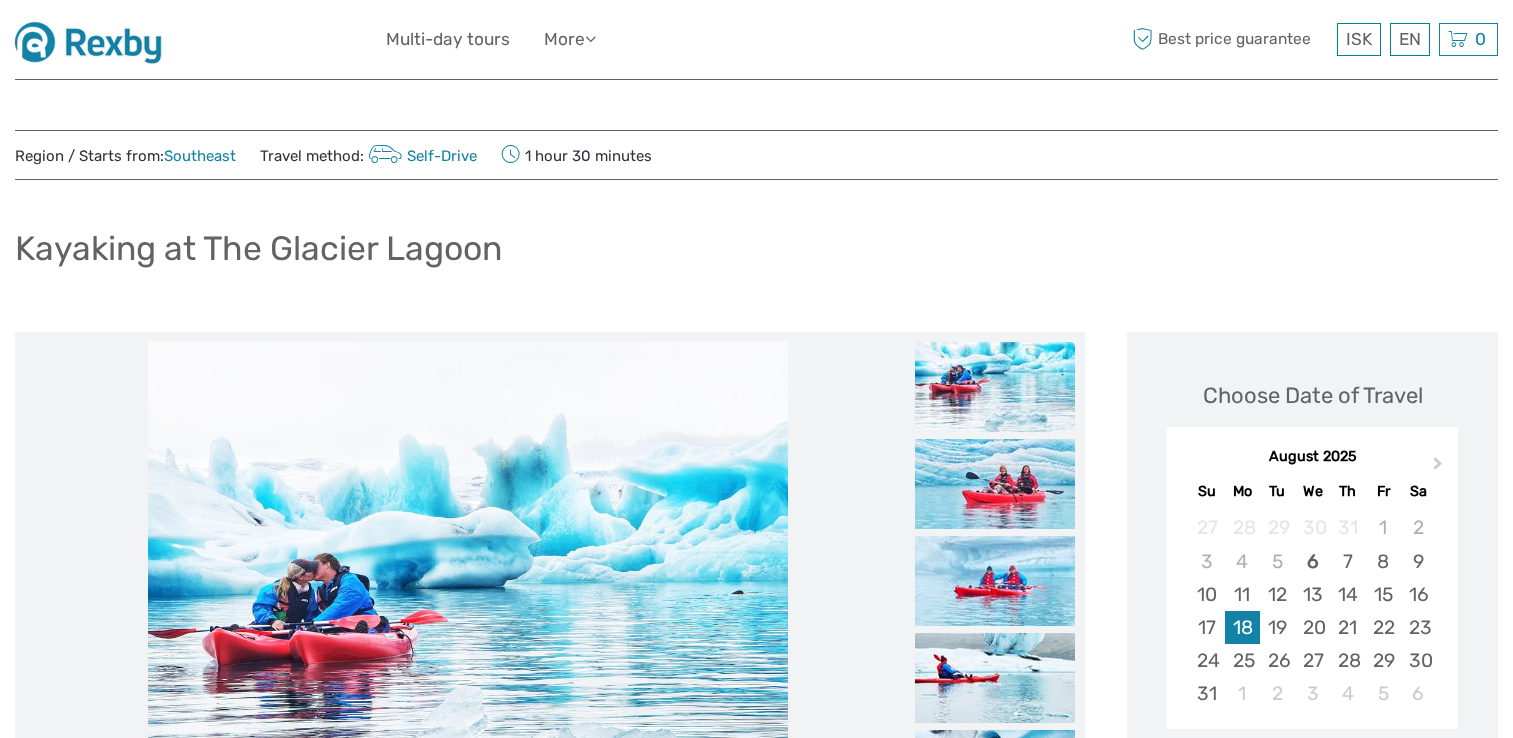 scroll, scrollTop: 600, scrollLeft: 0, axis: vertical 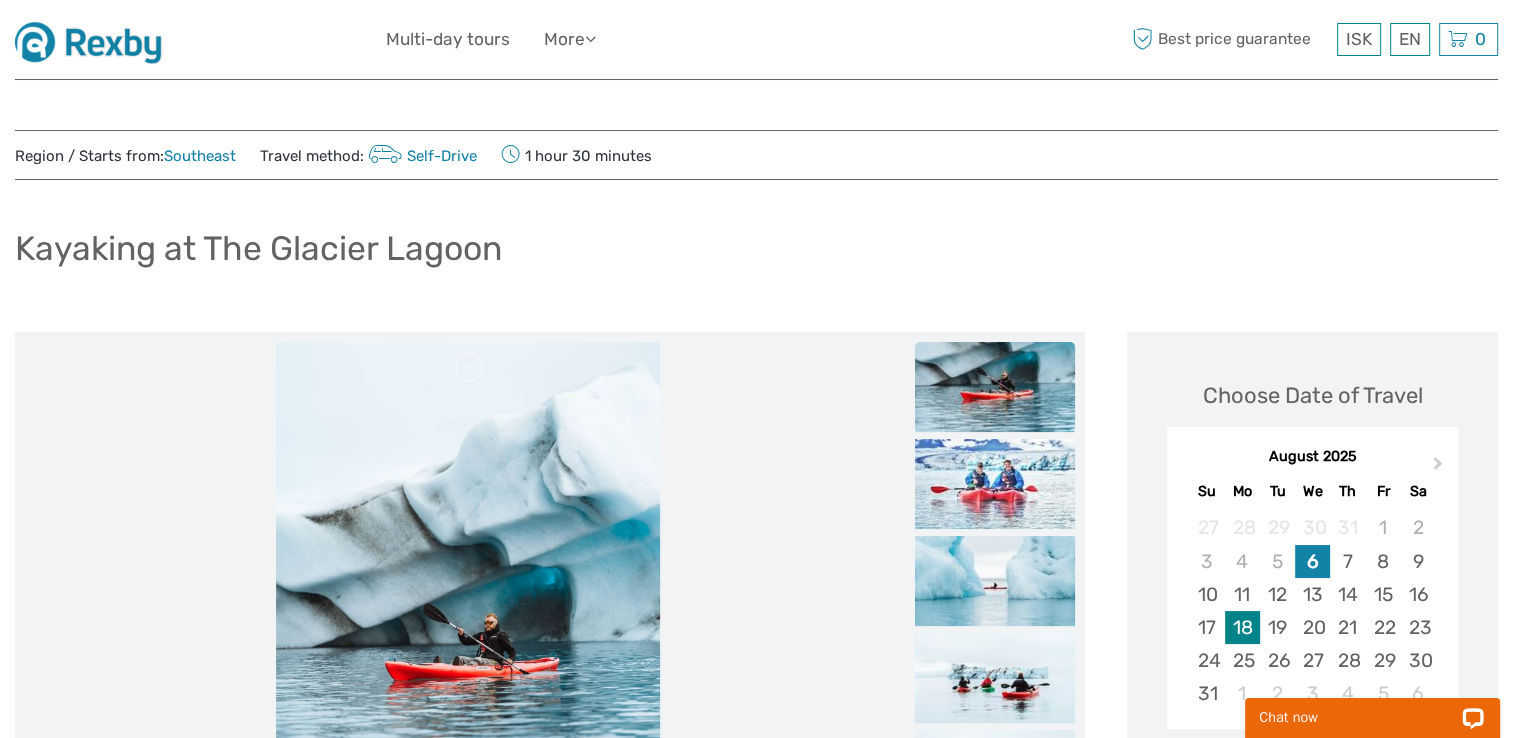 click on "18" at bounding box center (1242, 627) 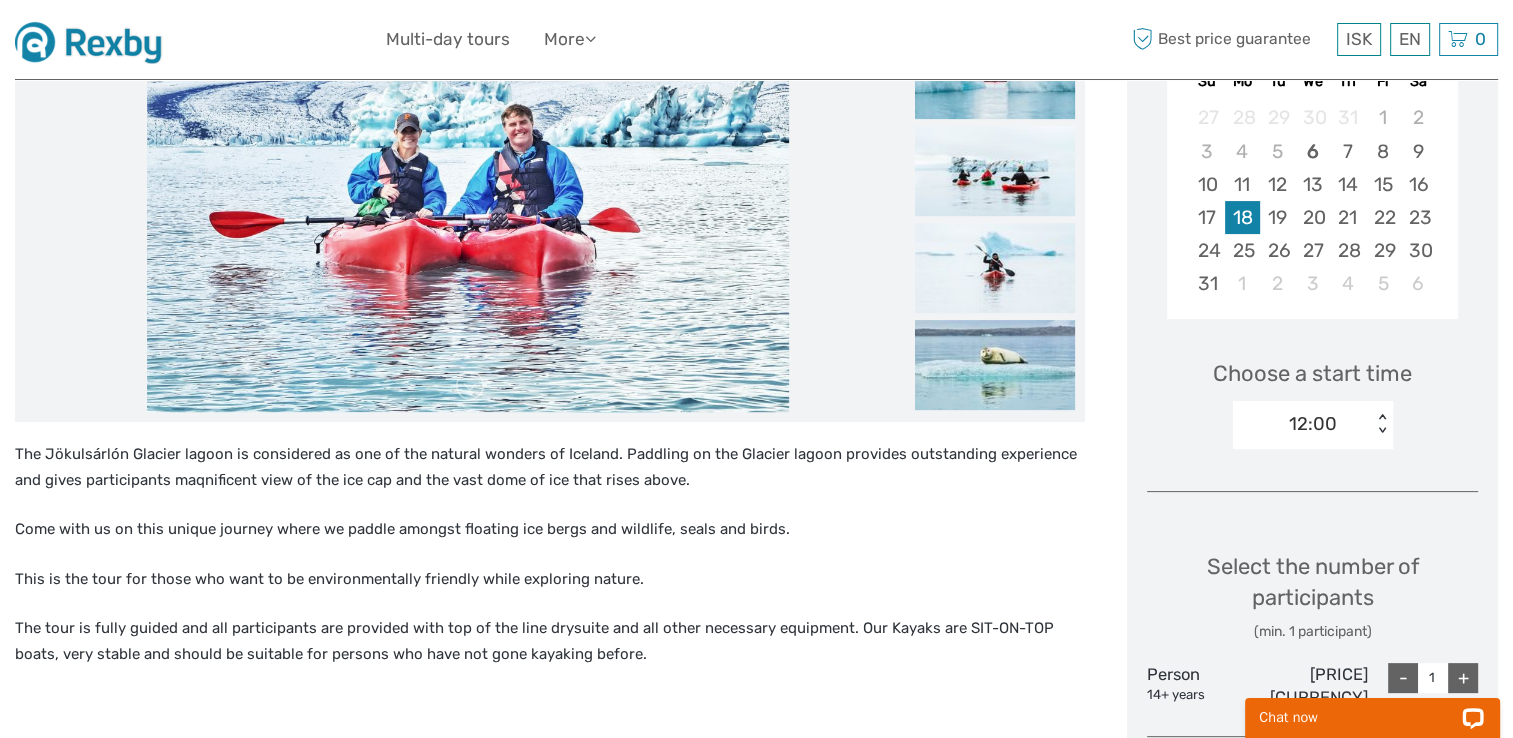 scroll, scrollTop: 444, scrollLeft: 0, axis: vertical 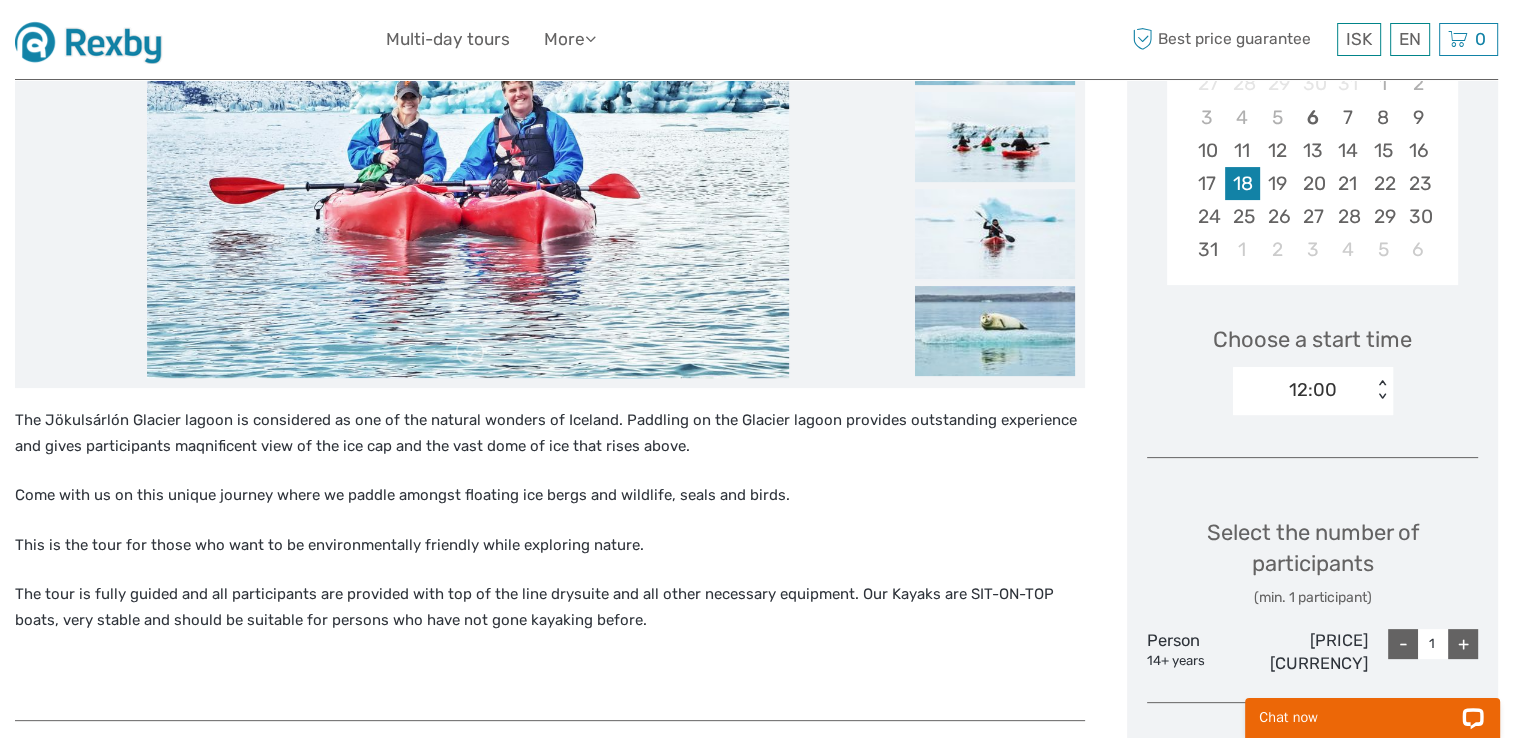 click on "< >" at bounding box center [1382, 390] 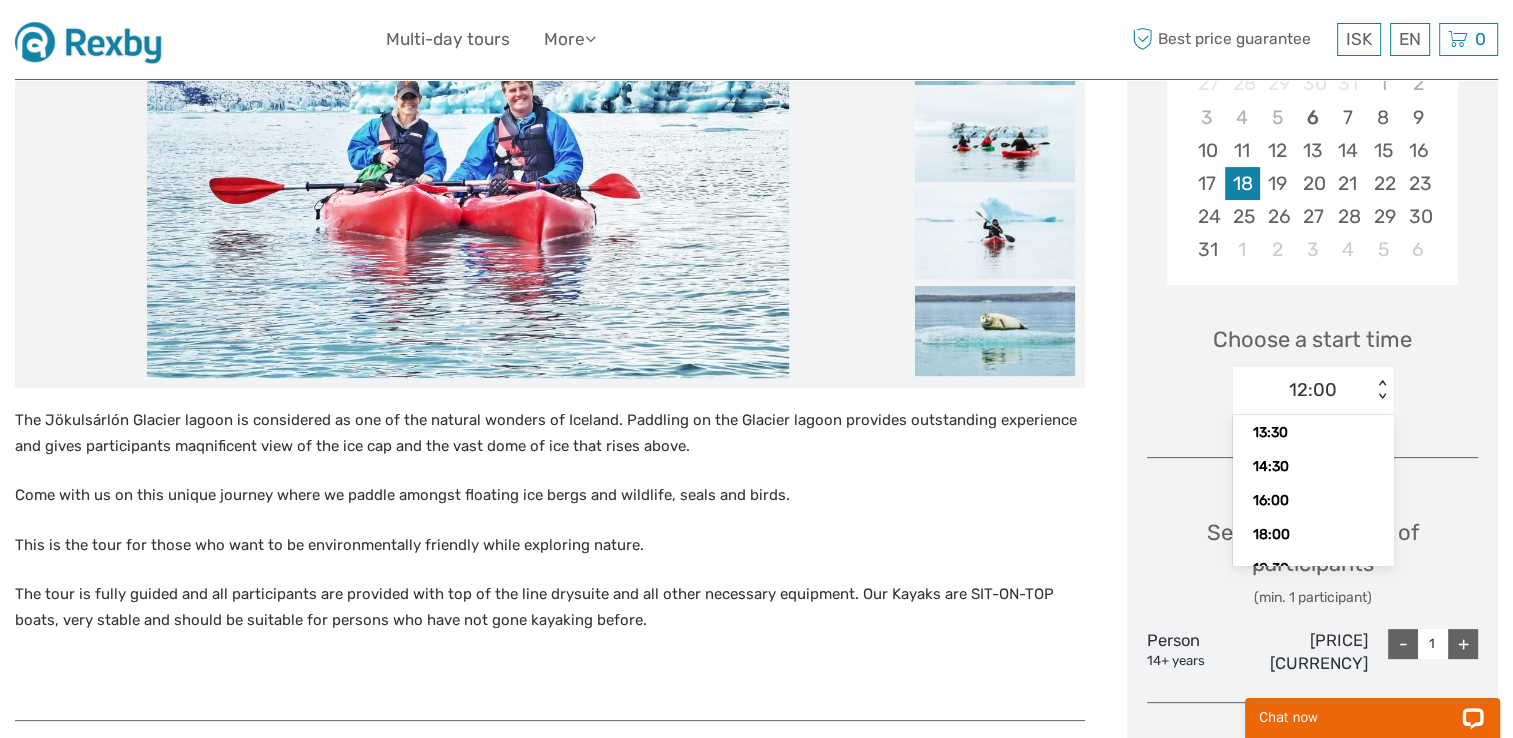 scroll, scrollTop: 122, scrollLeft: 0, axis: vertical 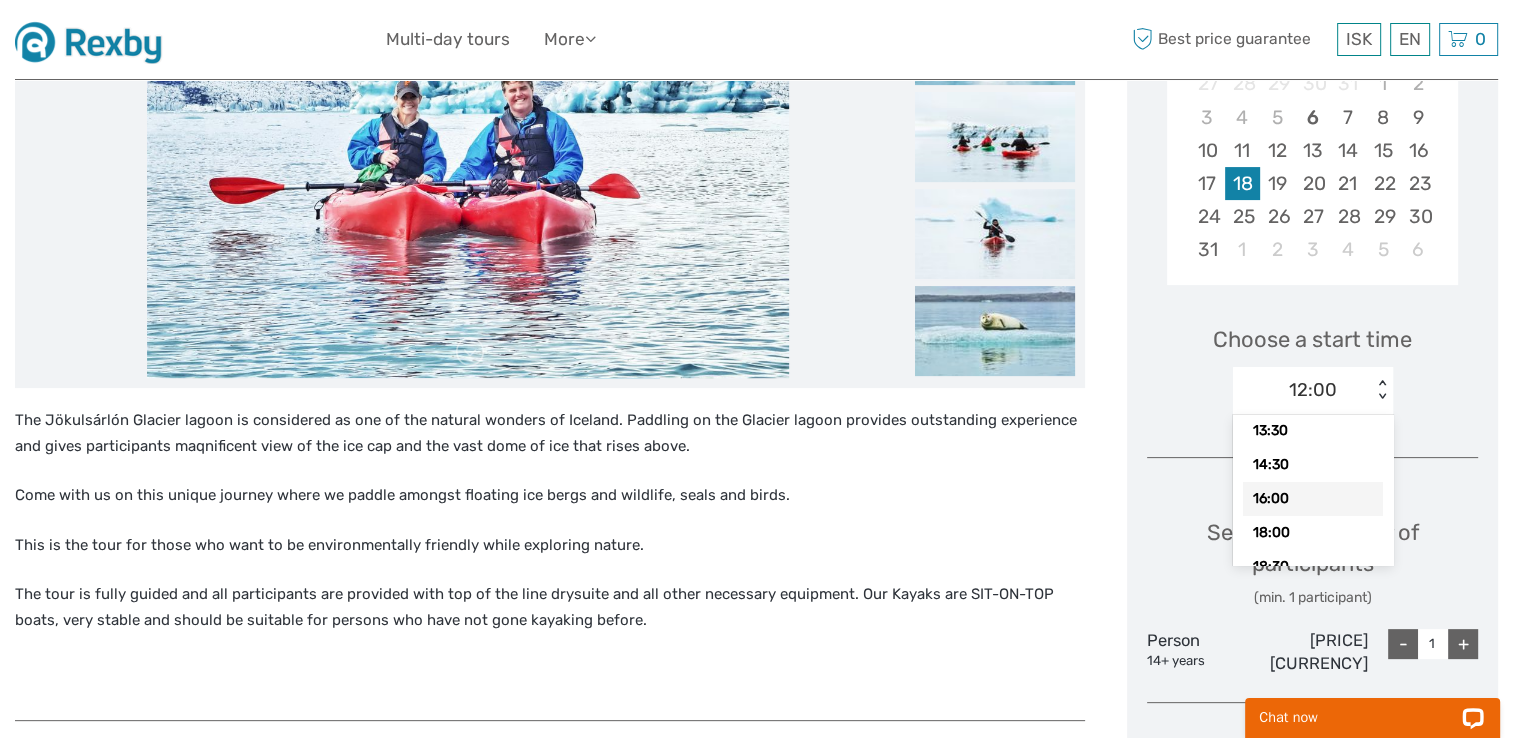 click on "16:00" at bounding box center (1313, 499) 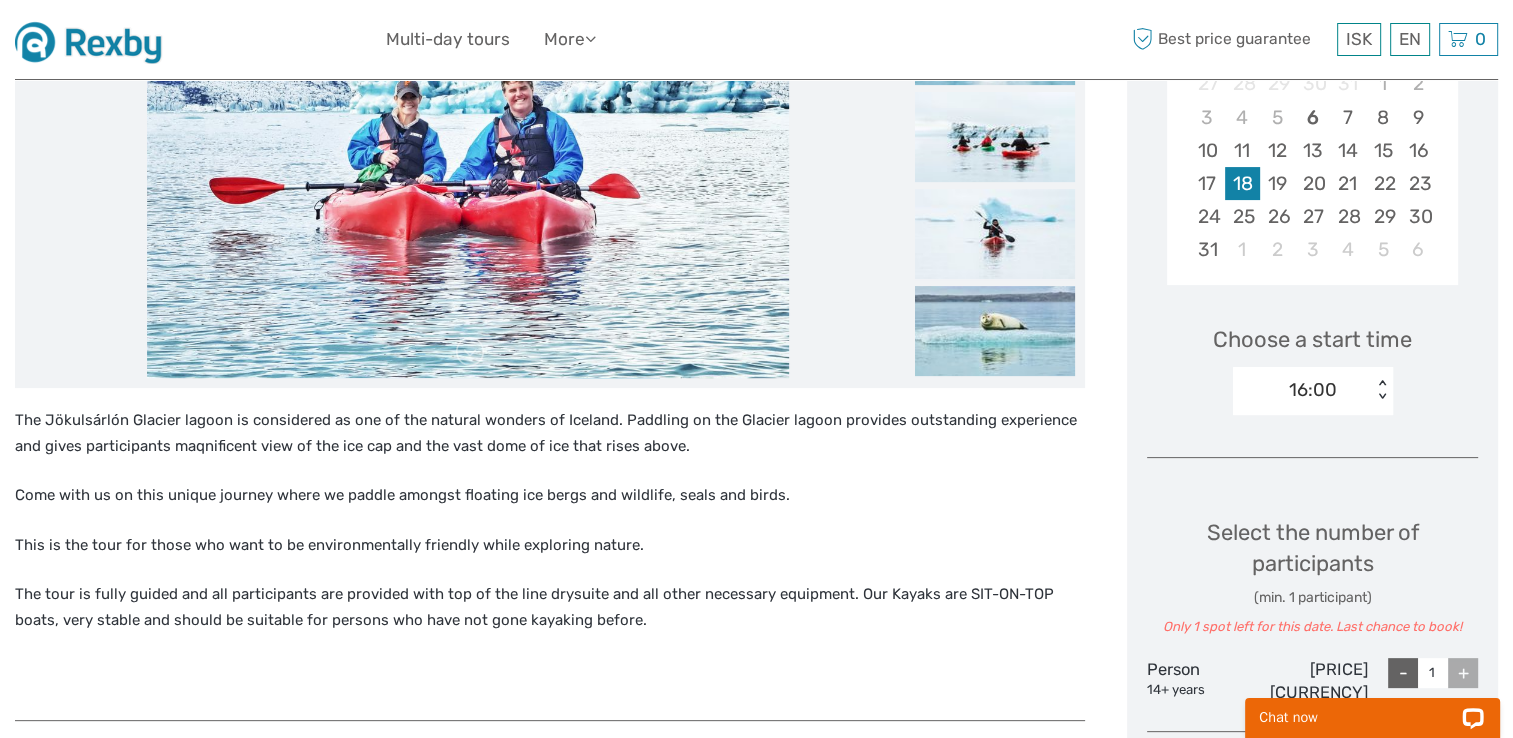 click on "Chat now" at bounding box center [1372, 706] 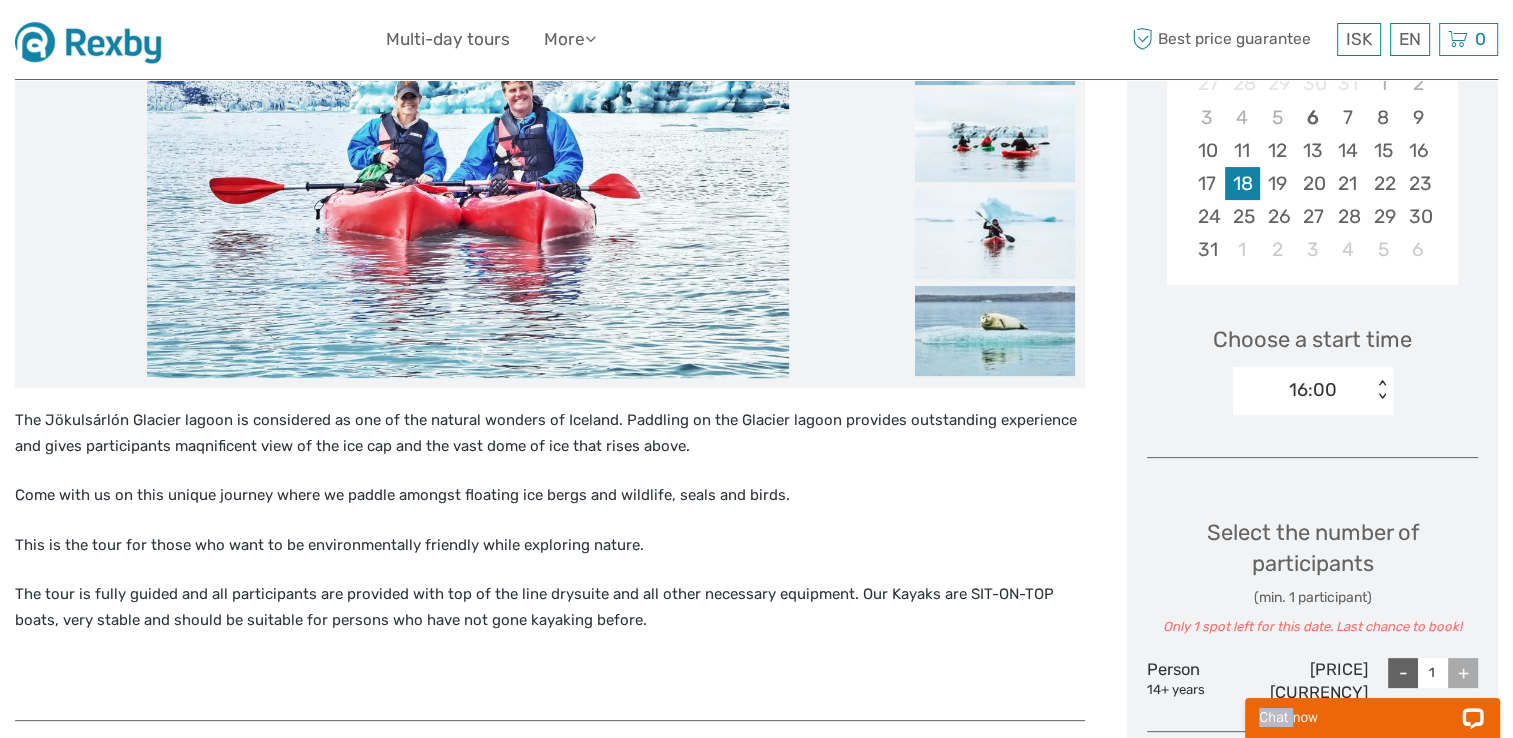 click on "Chat now" at bounding box center [1372, 706] 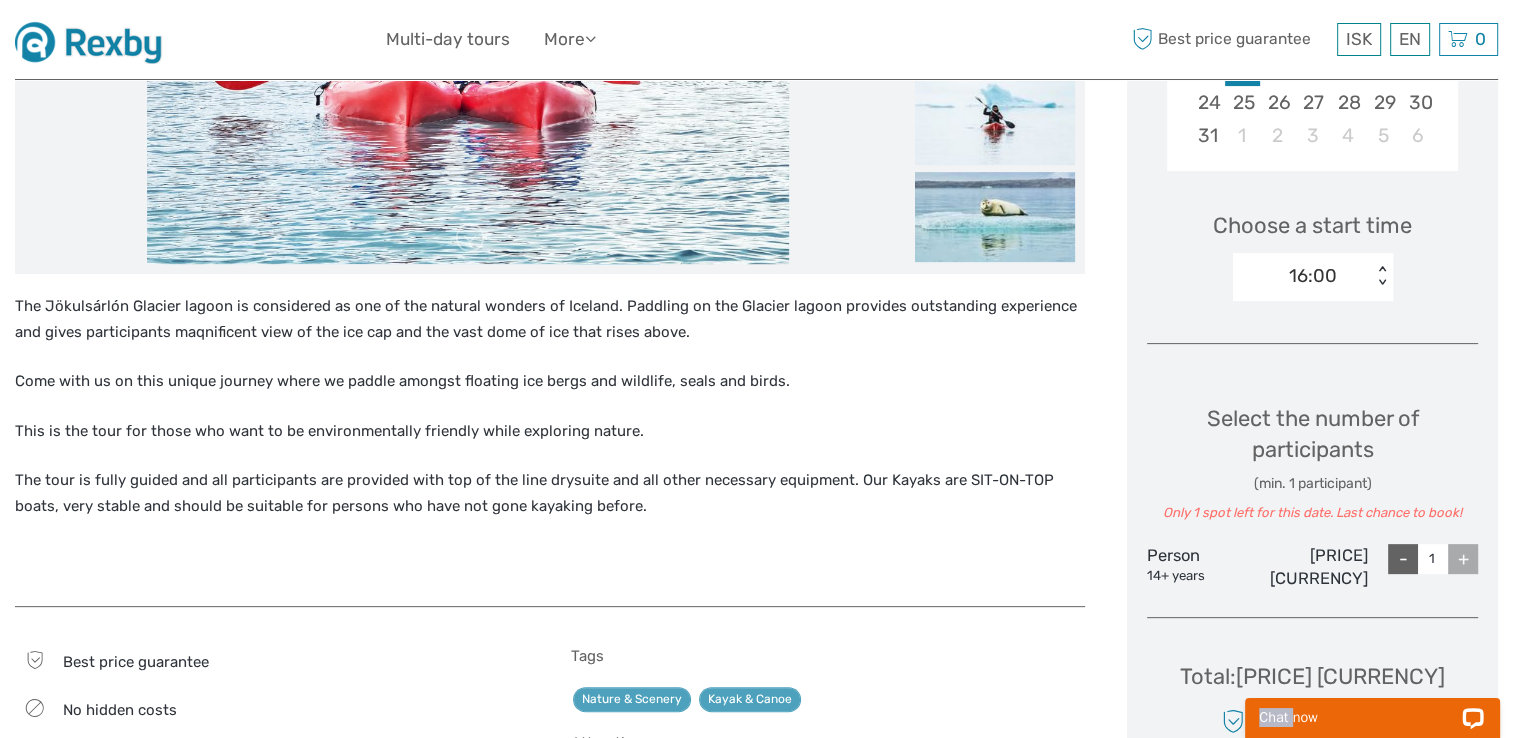 scroll, scrollTop: 571, scrollLeft: 0, axis: vertical 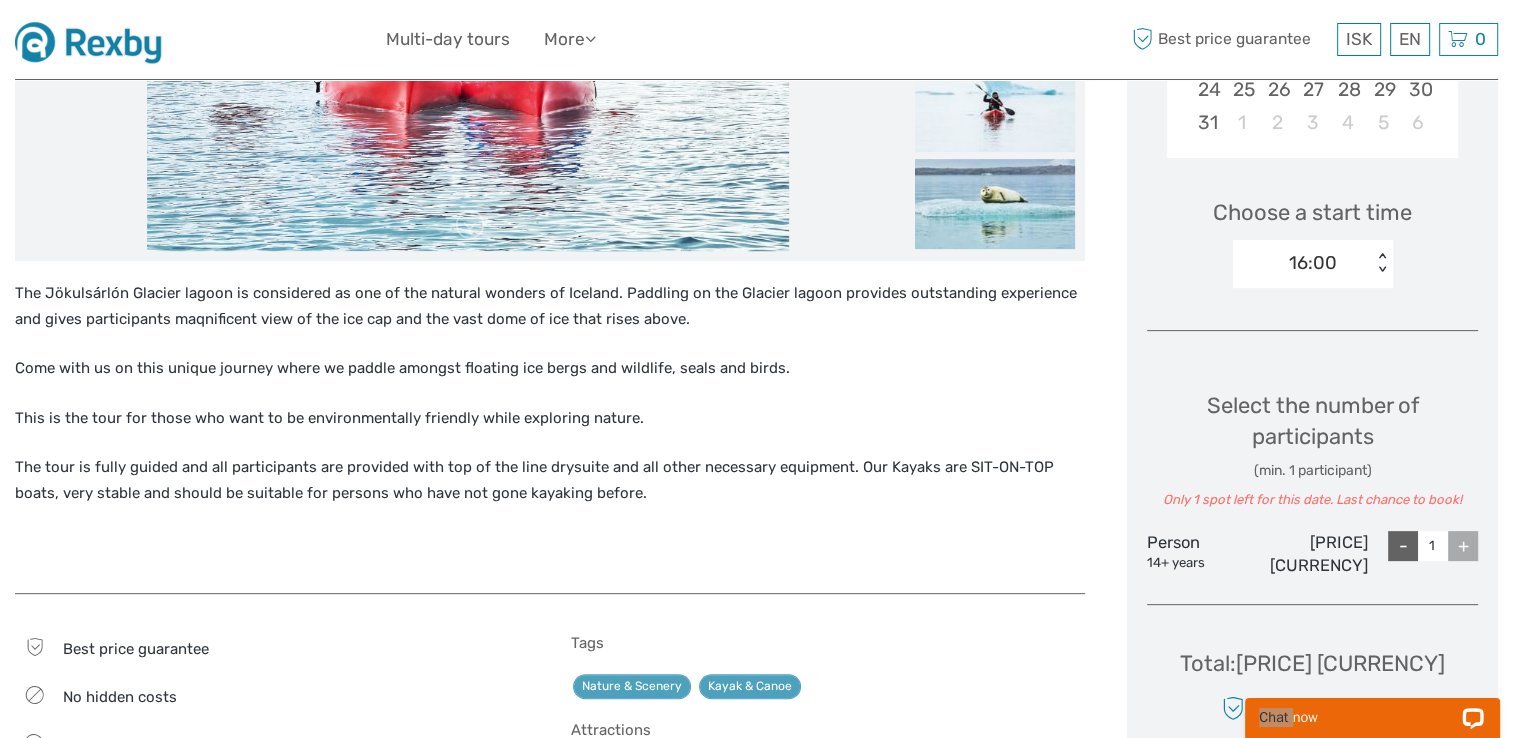click on "Total :  16 900 ISK Best price guarantee ADD TO CART EXPRESS CHECKOUT" at bounding box center [1312, 712] 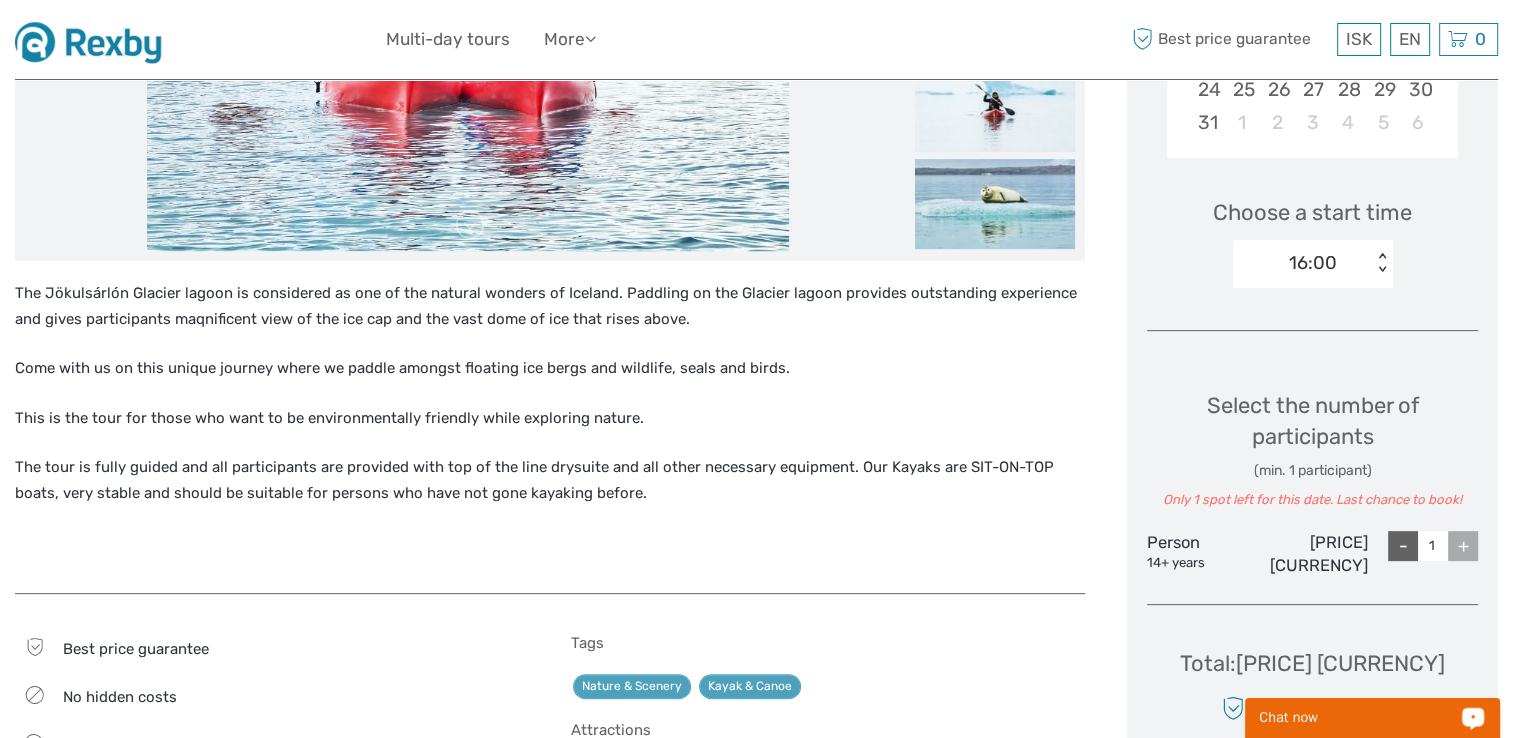 click on "Chat now" at bounding box center [1359, 718] 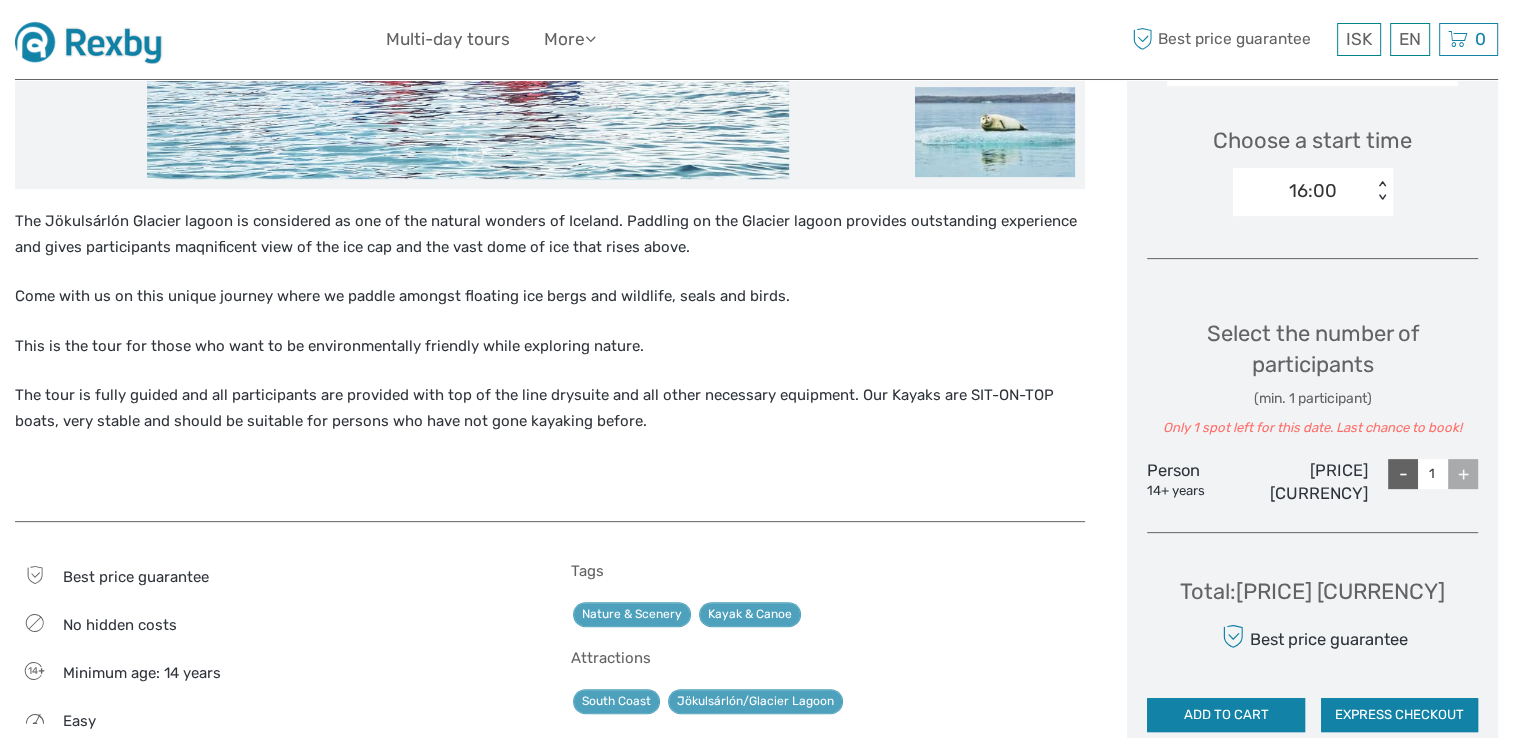 scroll, scrollTop: 656, scrollLeft: 0, axis: vertical 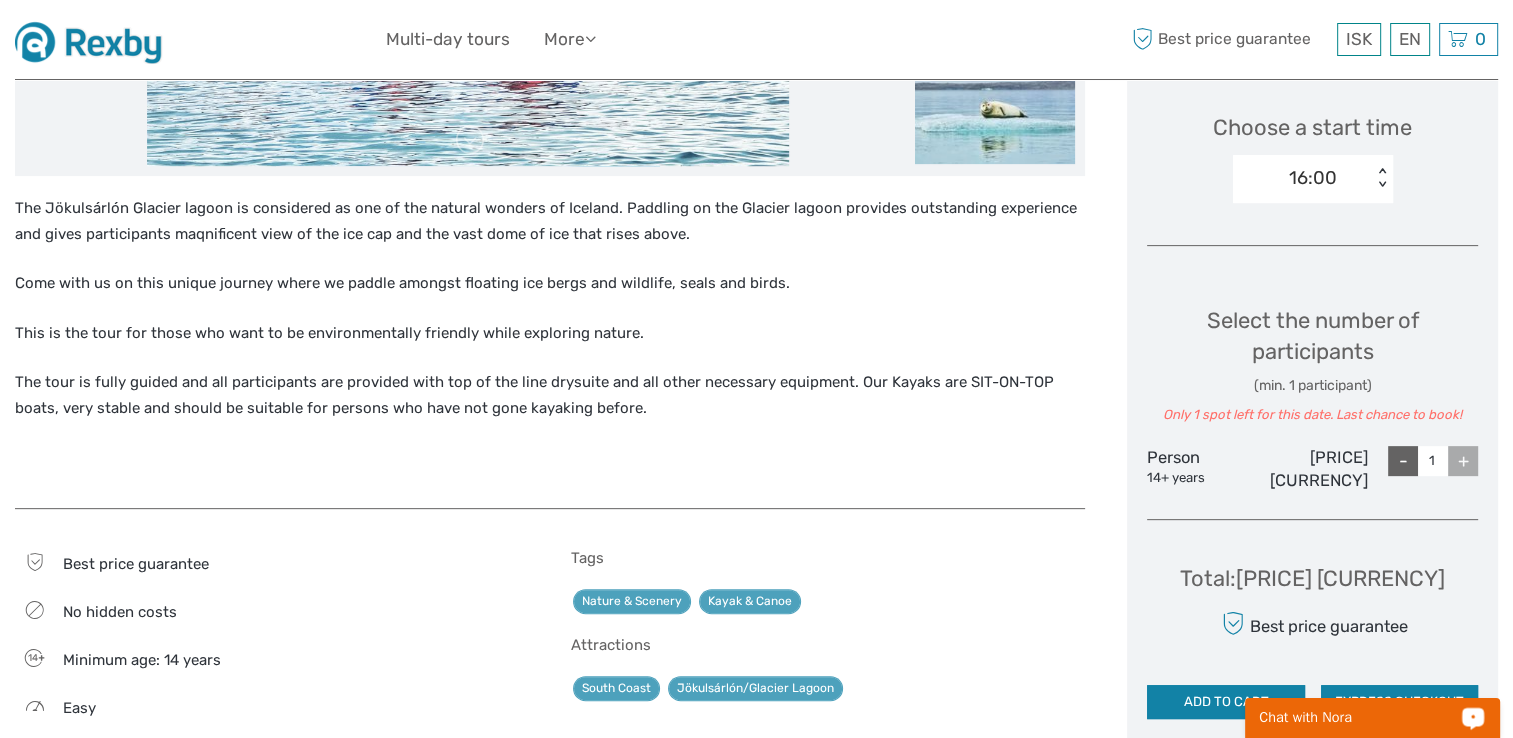 click on "Chat with Nora" at bounding box center (1359, 718) 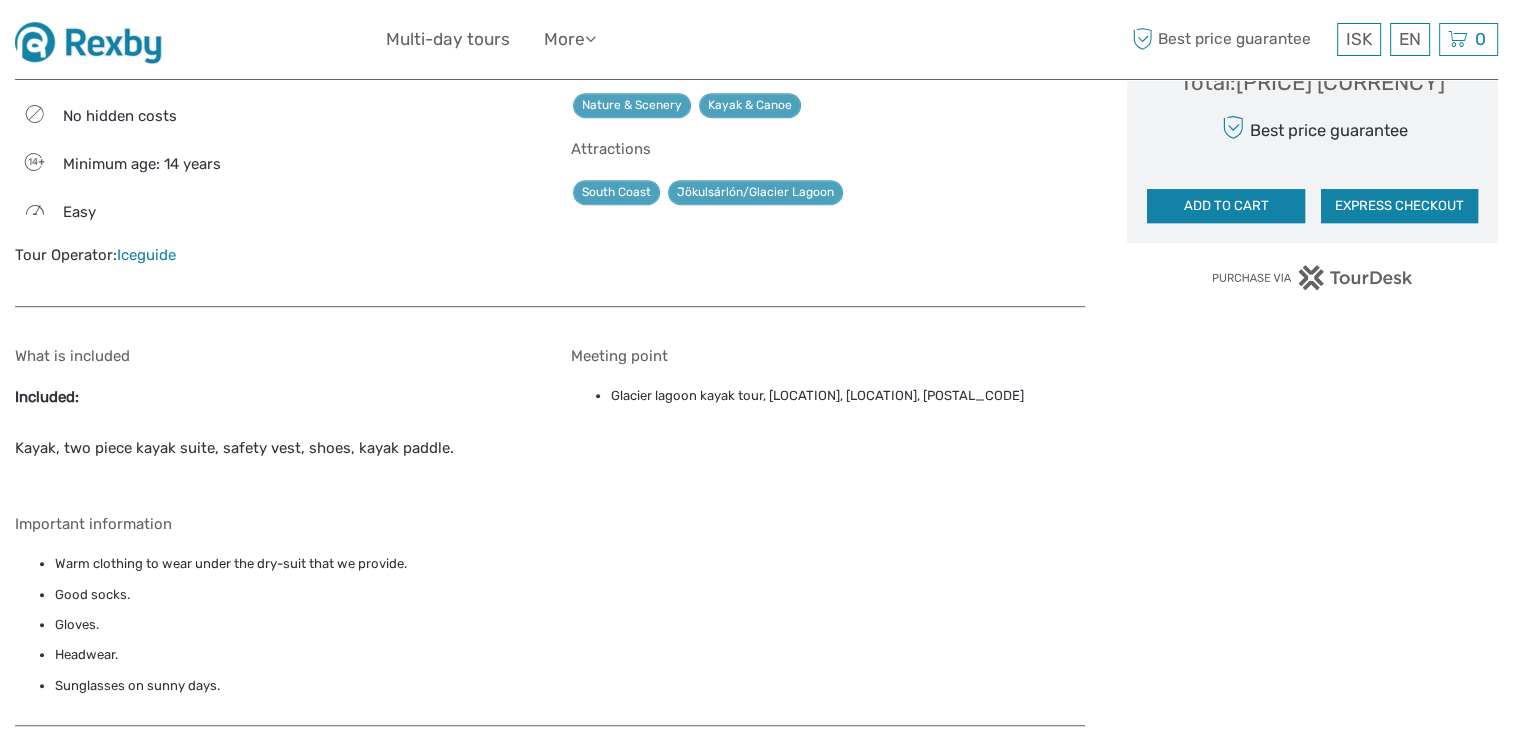 scroll, scrollTop: 1156, scrollLeft: 0, axis: vertical 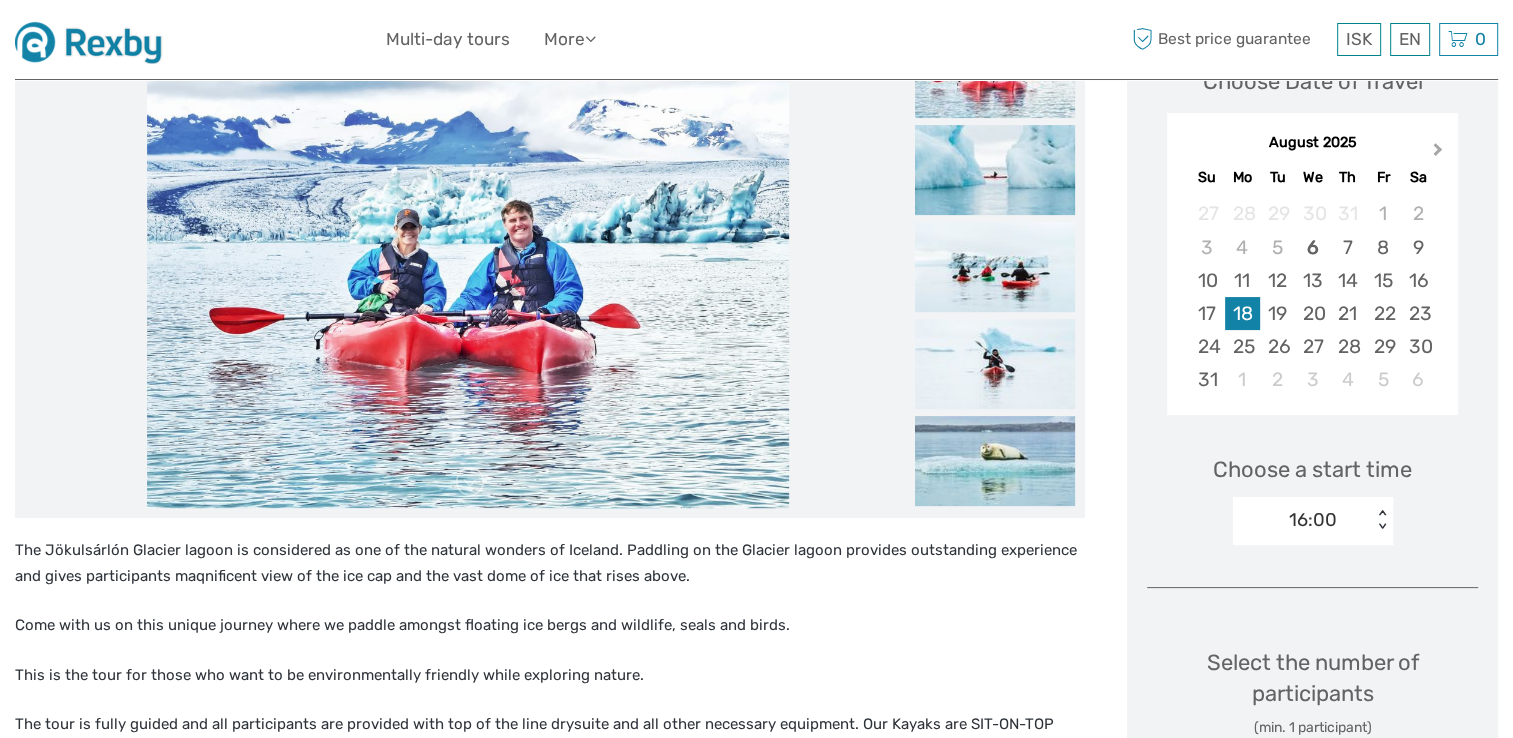 click on "Next Month" at bounding box center (1440, 154) 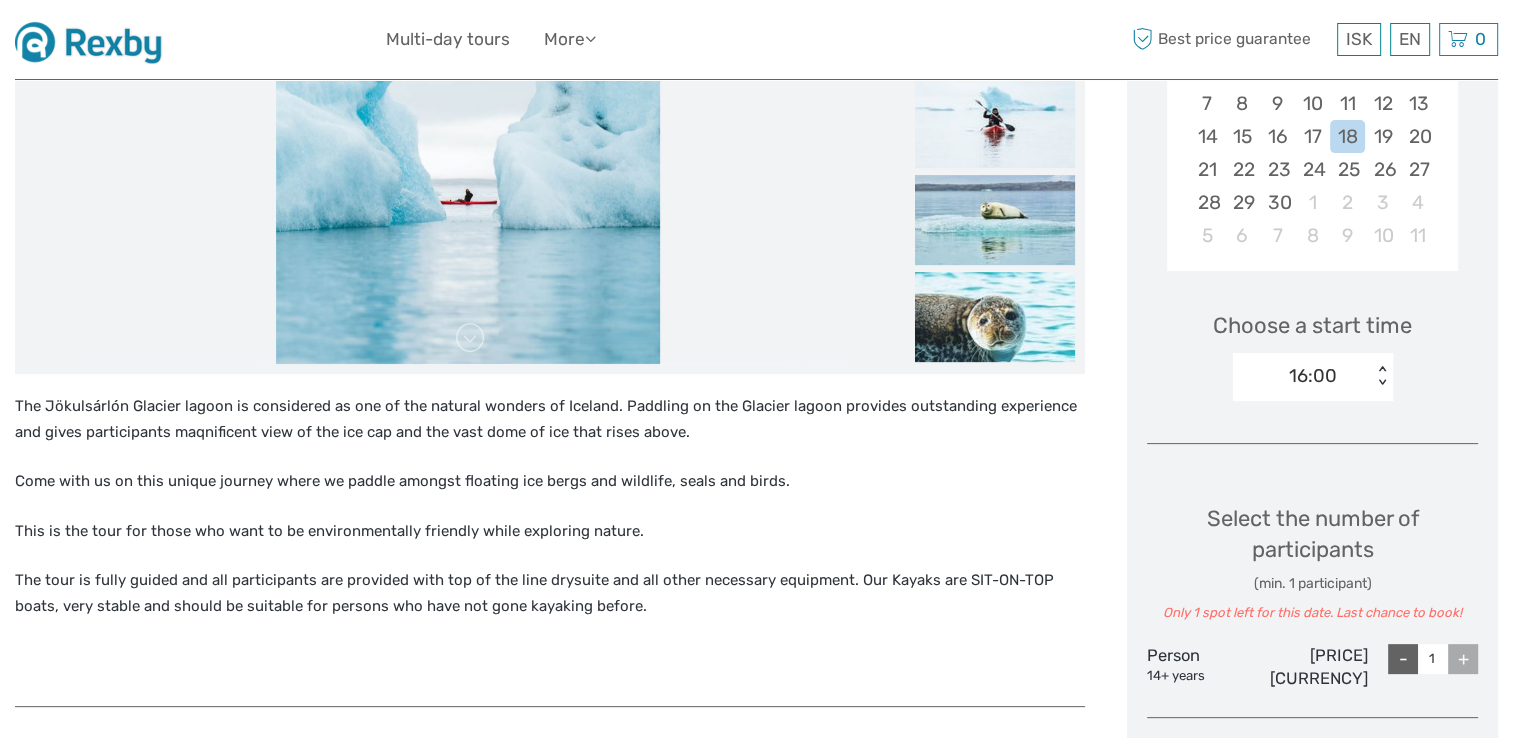scroll, scrollTop: 461, scrollLeft: 0, axis: vertical 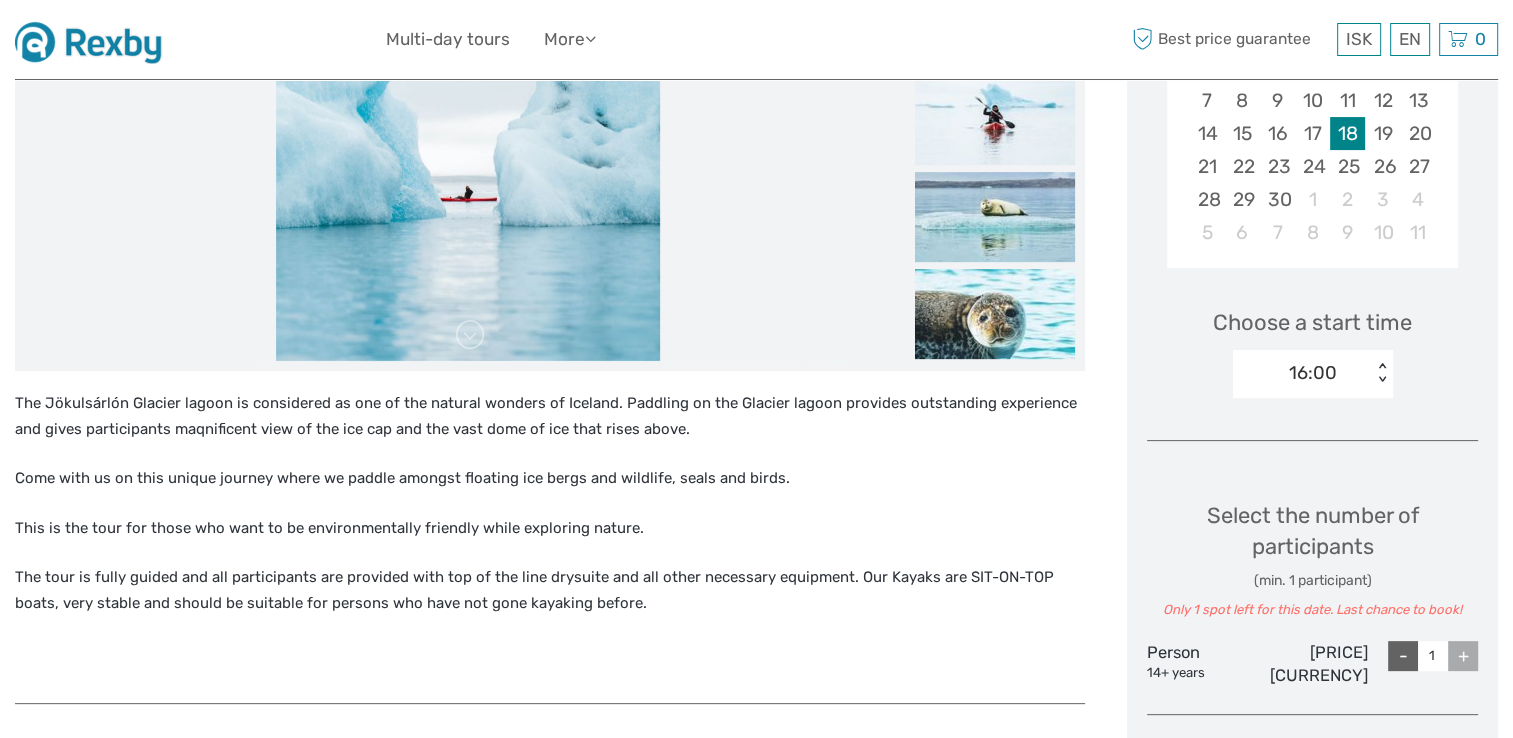 click on "18" at bounding box center (1347, 133) 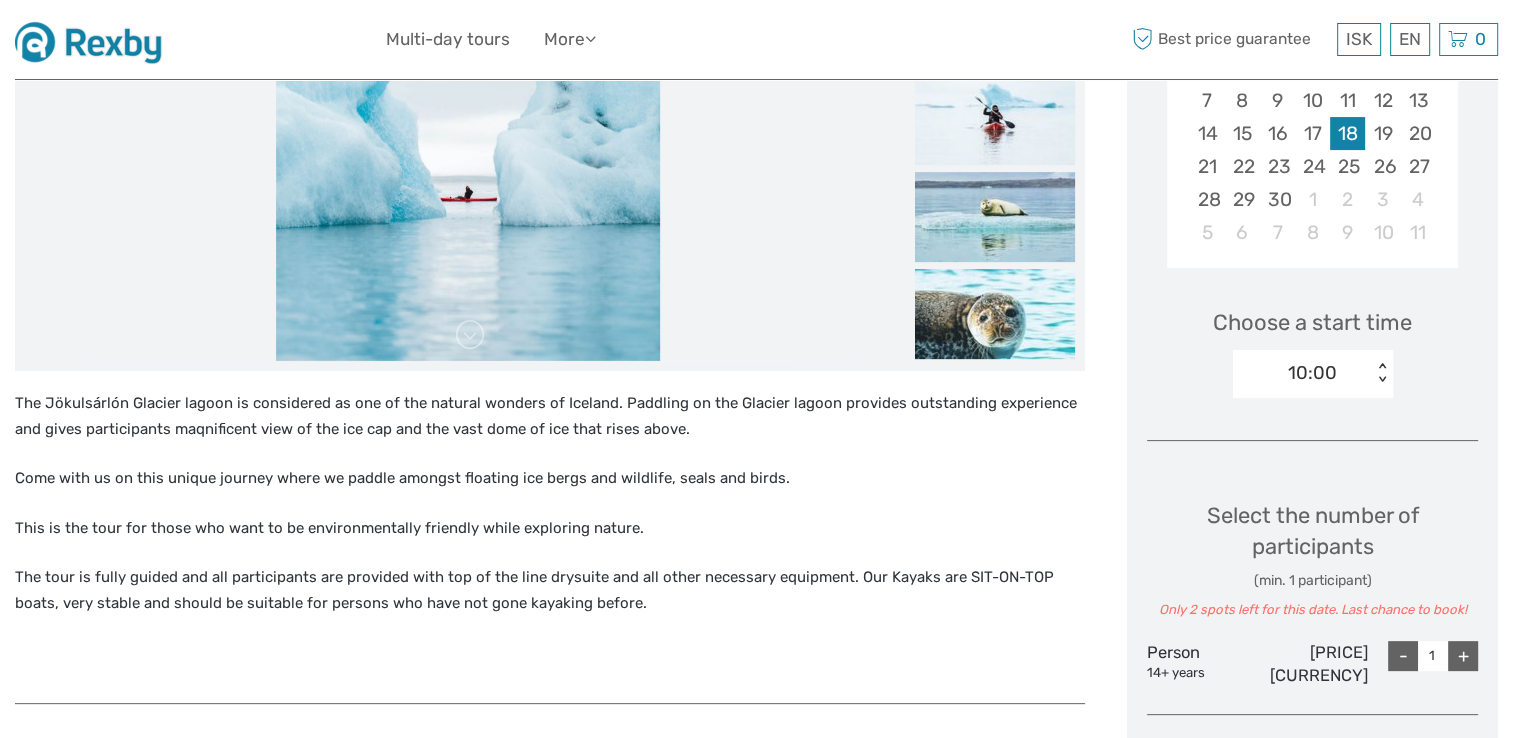 drag, startPoint x: 1512, startPoint y: 164, endPoint x: 1520, endPoint y: 126, distance: 38.832977 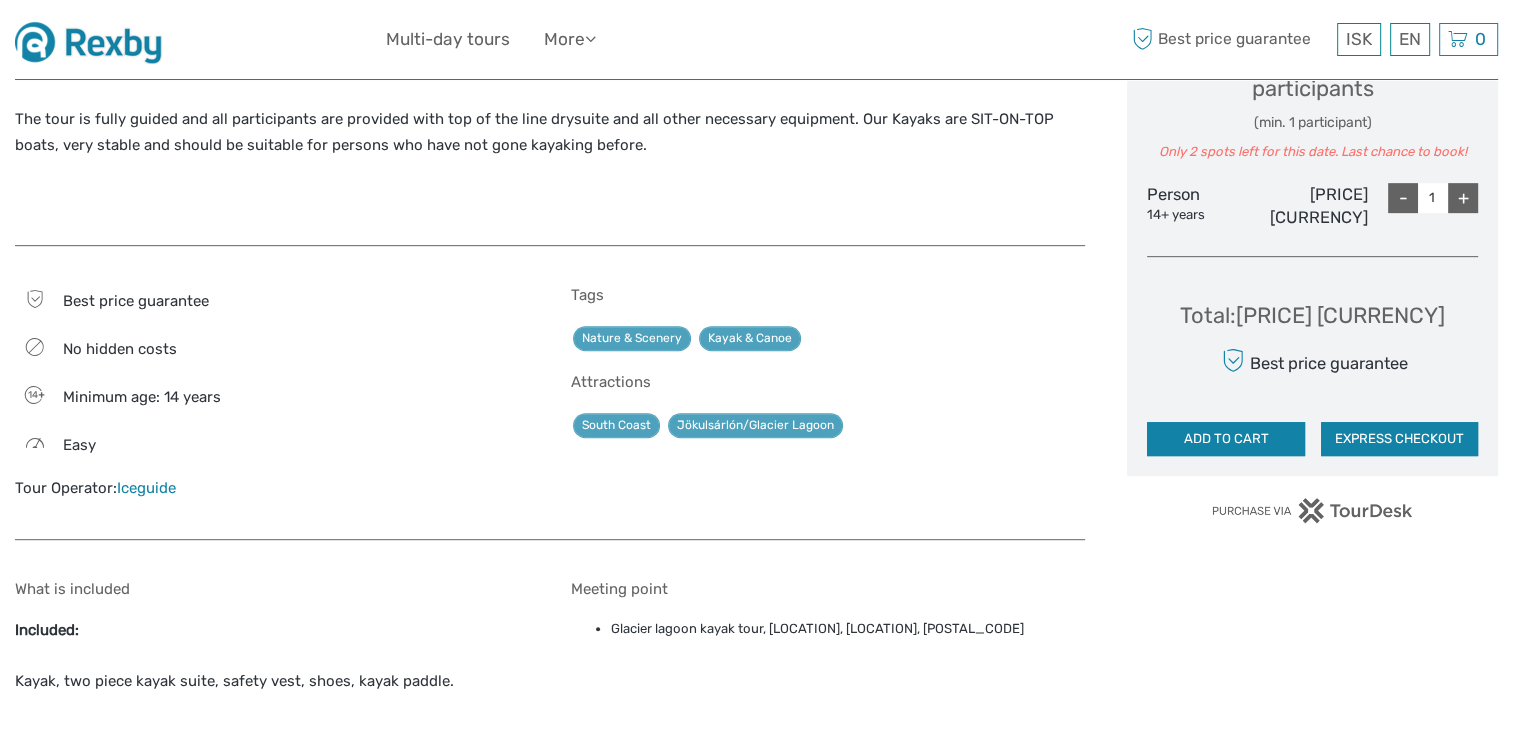 scroll, scrollTop: 928, scrollLeft: 0, axis: vertical 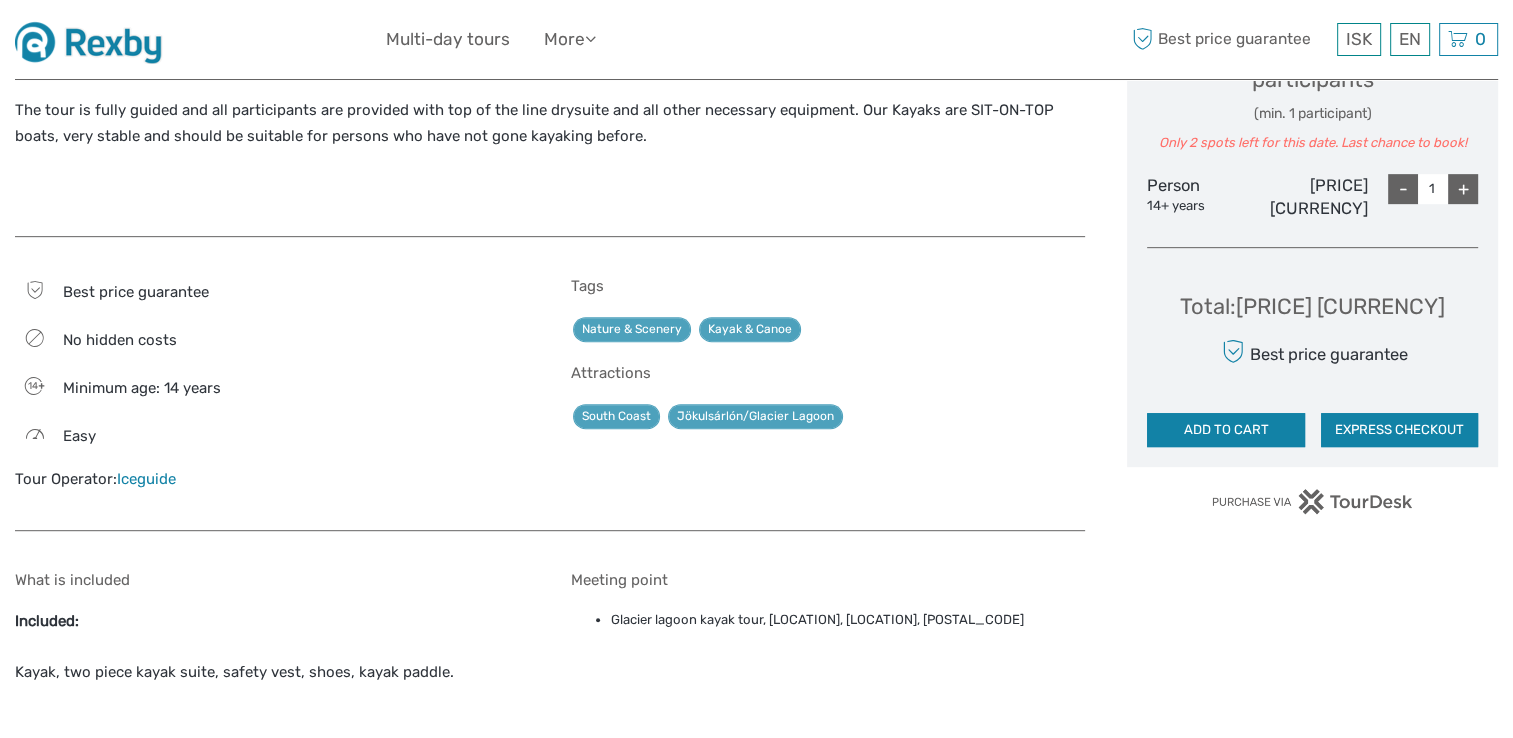 click on "+" at bounding box center [1463, 189] 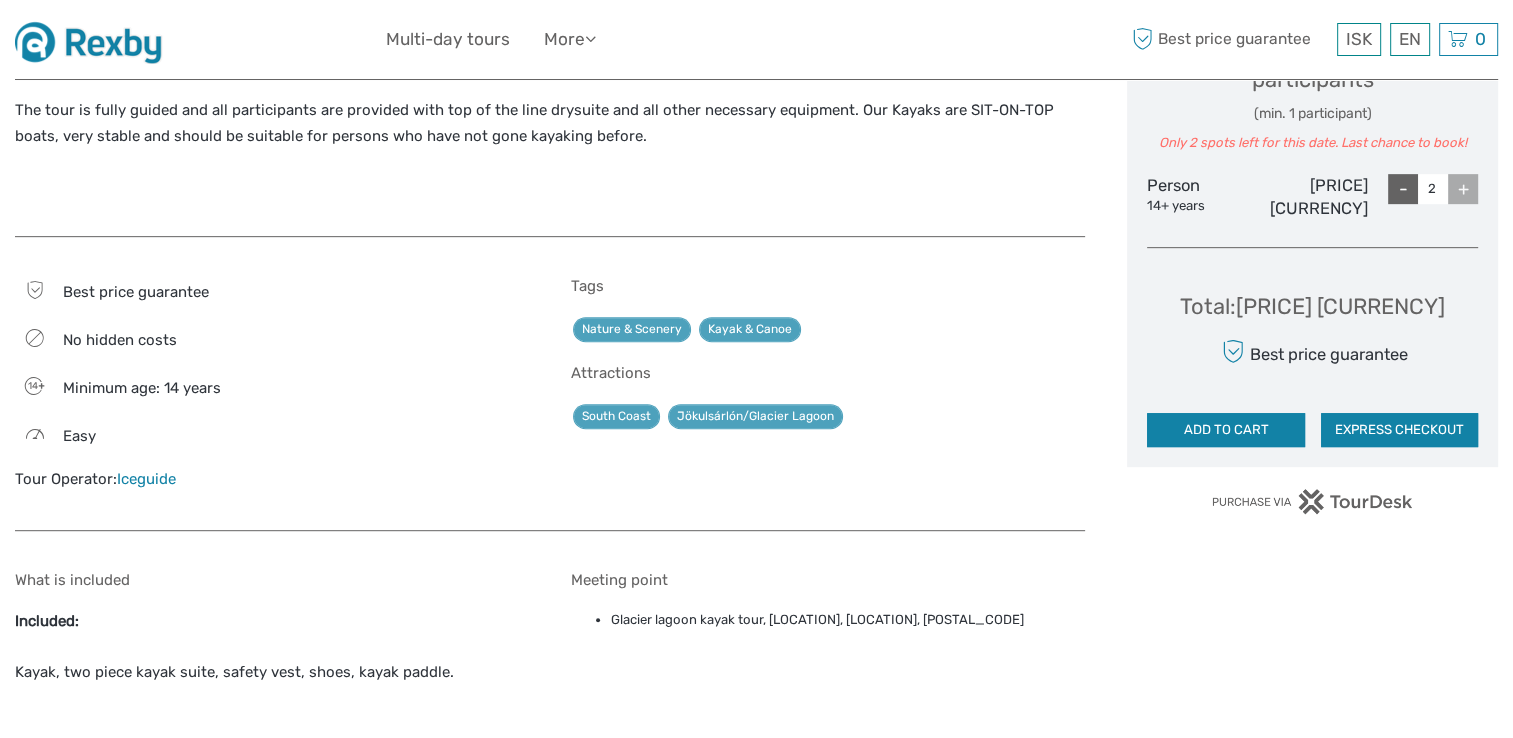 click on "-" at bounding box center (1403, 189) 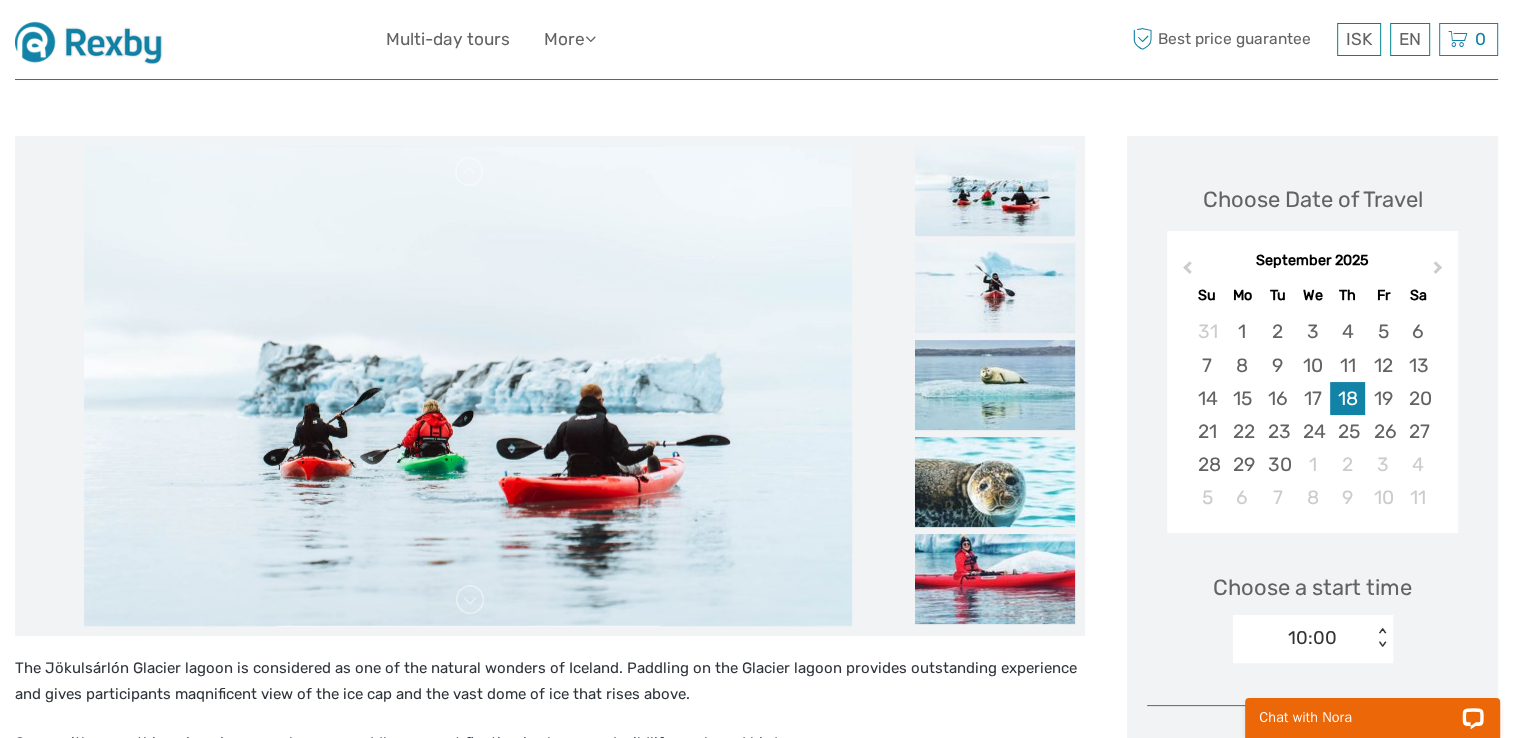 scroll, scrollTop: 192, scrollLeft: 0, axis: vertical 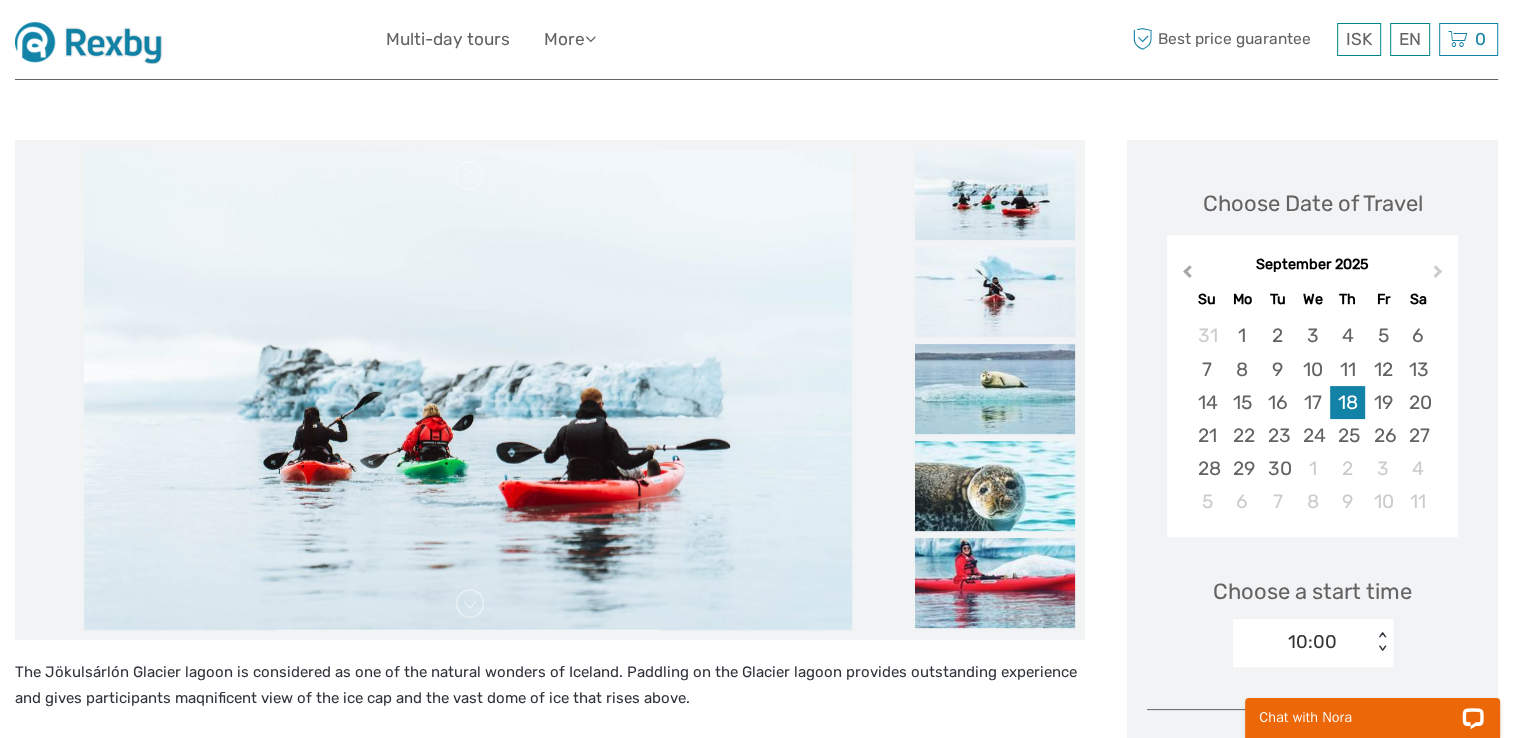 click on "Previous Month" at bounding box center [1185, 276] 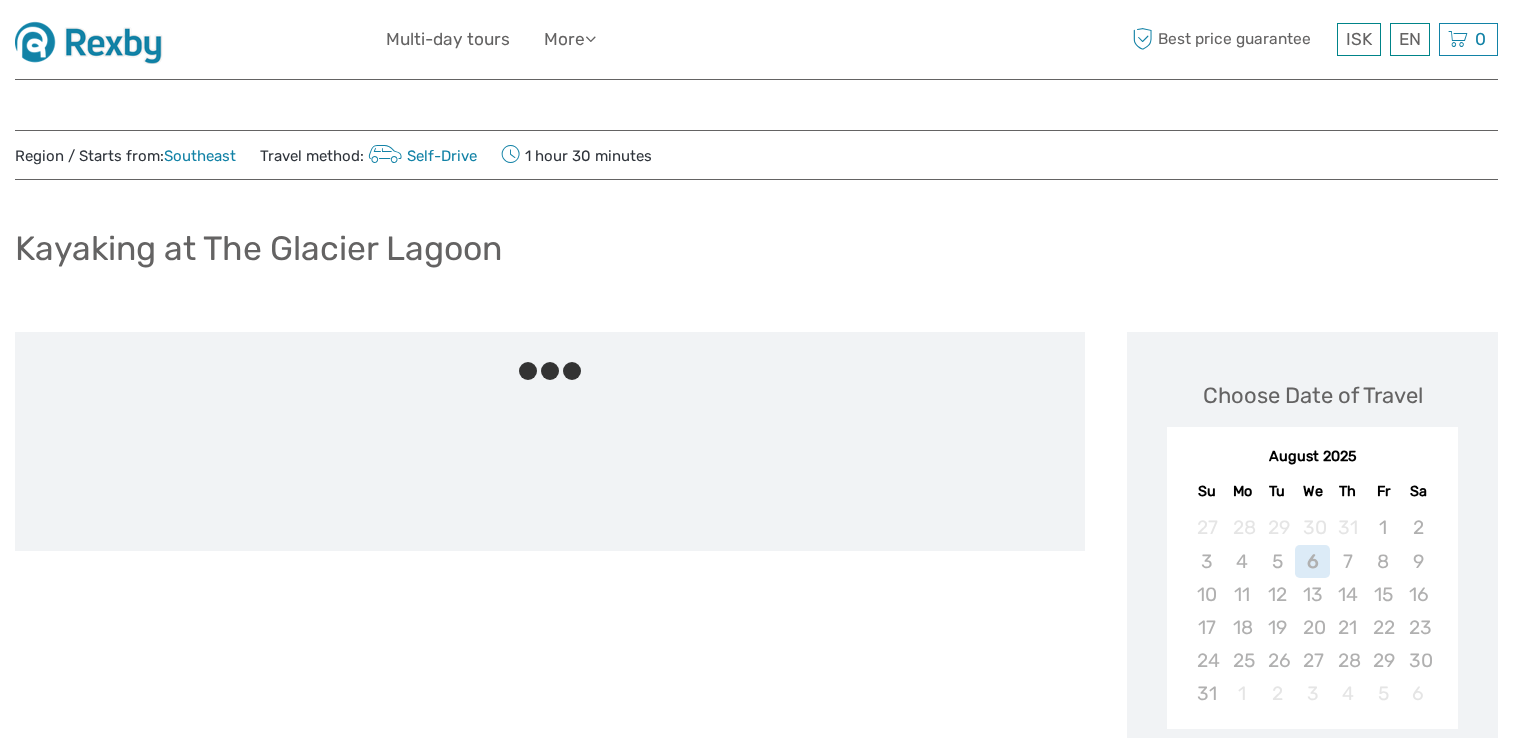 scroll, scrollTop: 0, scrollLeft: 0, axis: both 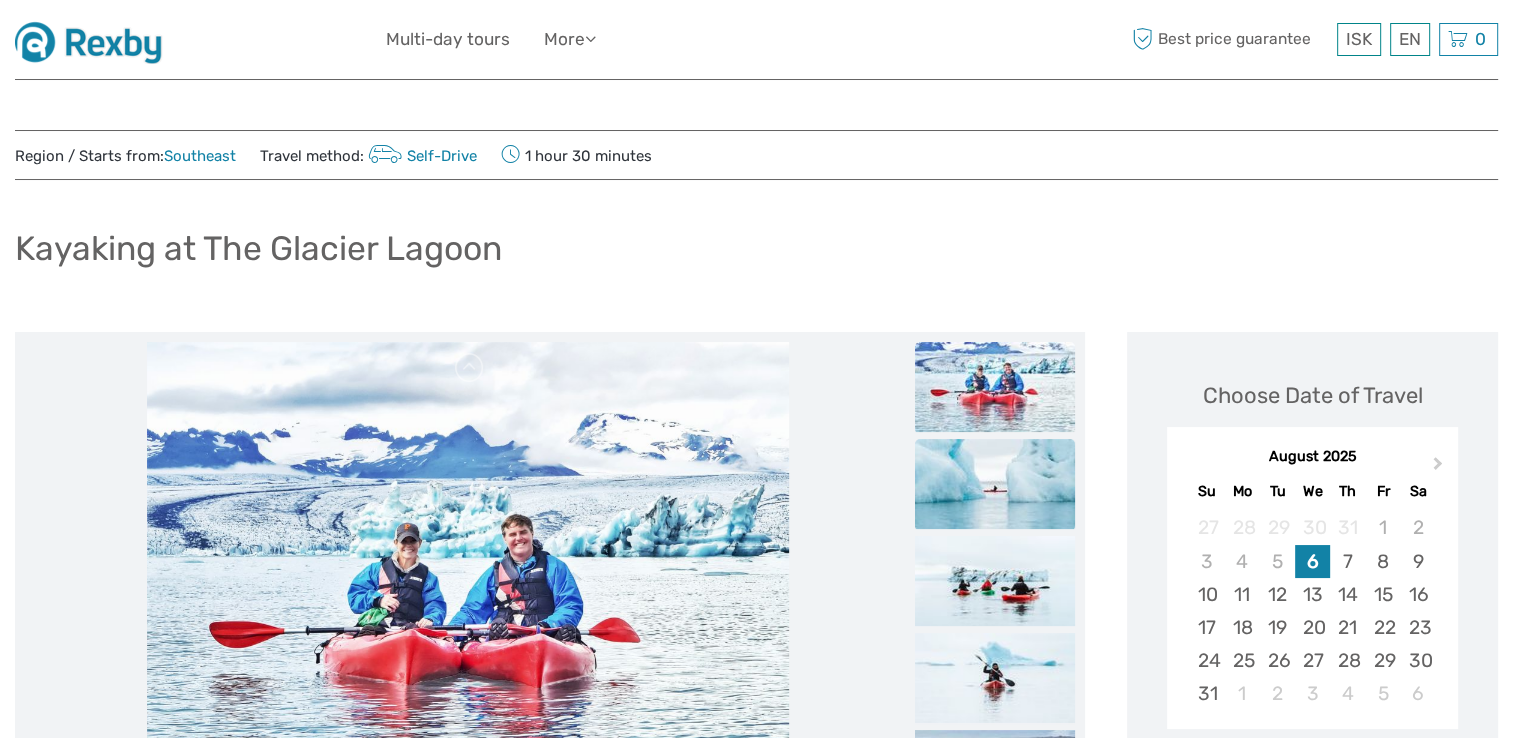 click at bounding box center [995, 484] 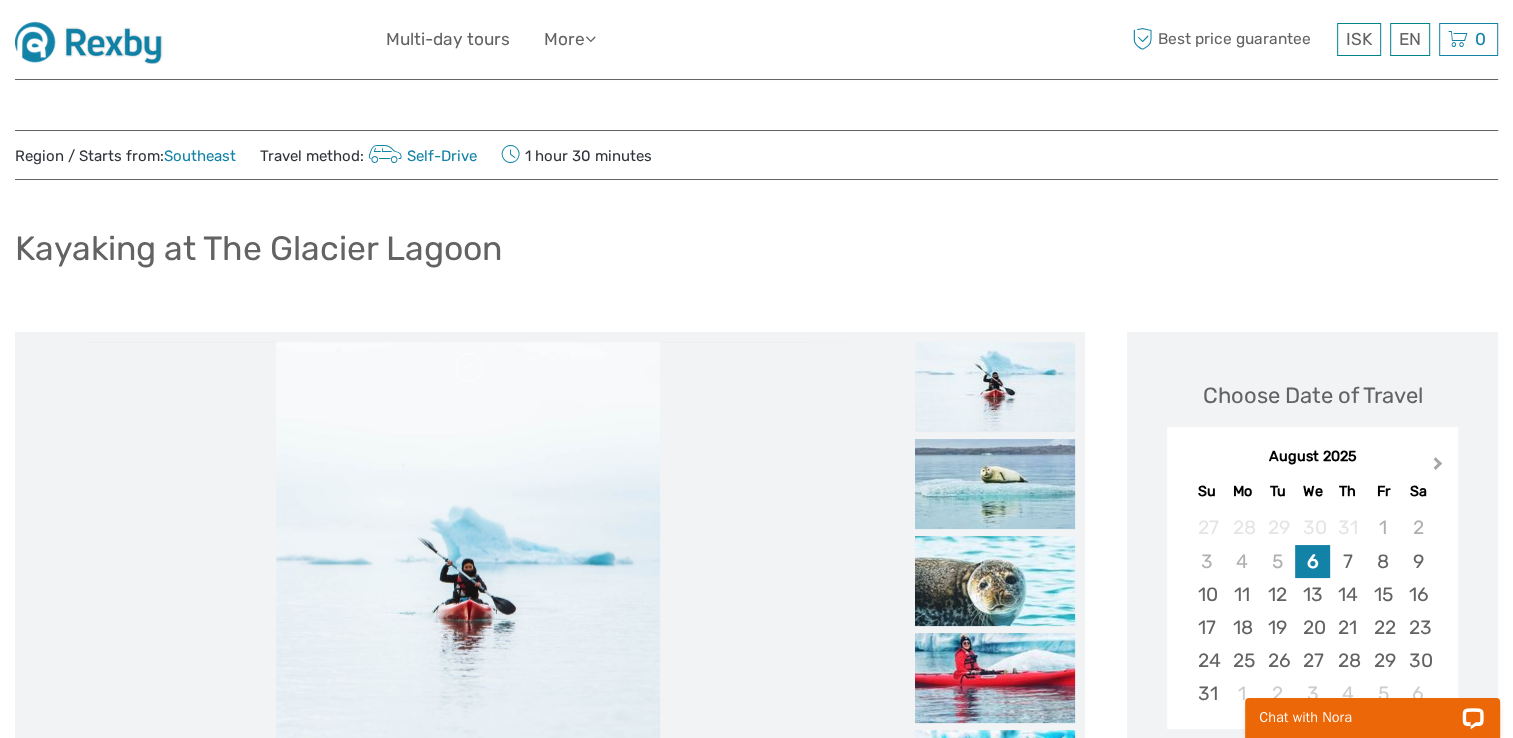 click on "Next Month" at bounding box center (1438, 467) 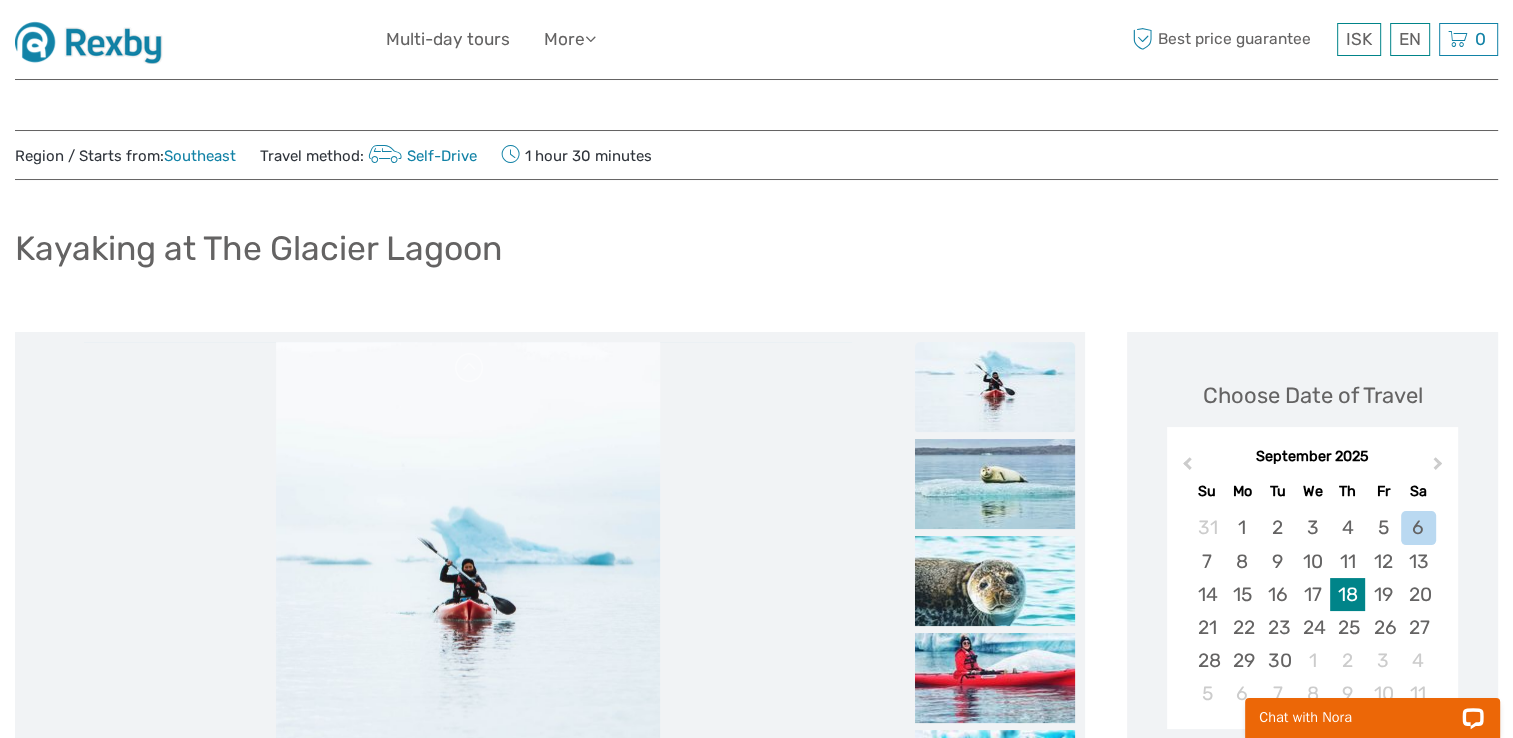 click on "18" at bounding box center (1347, 594) 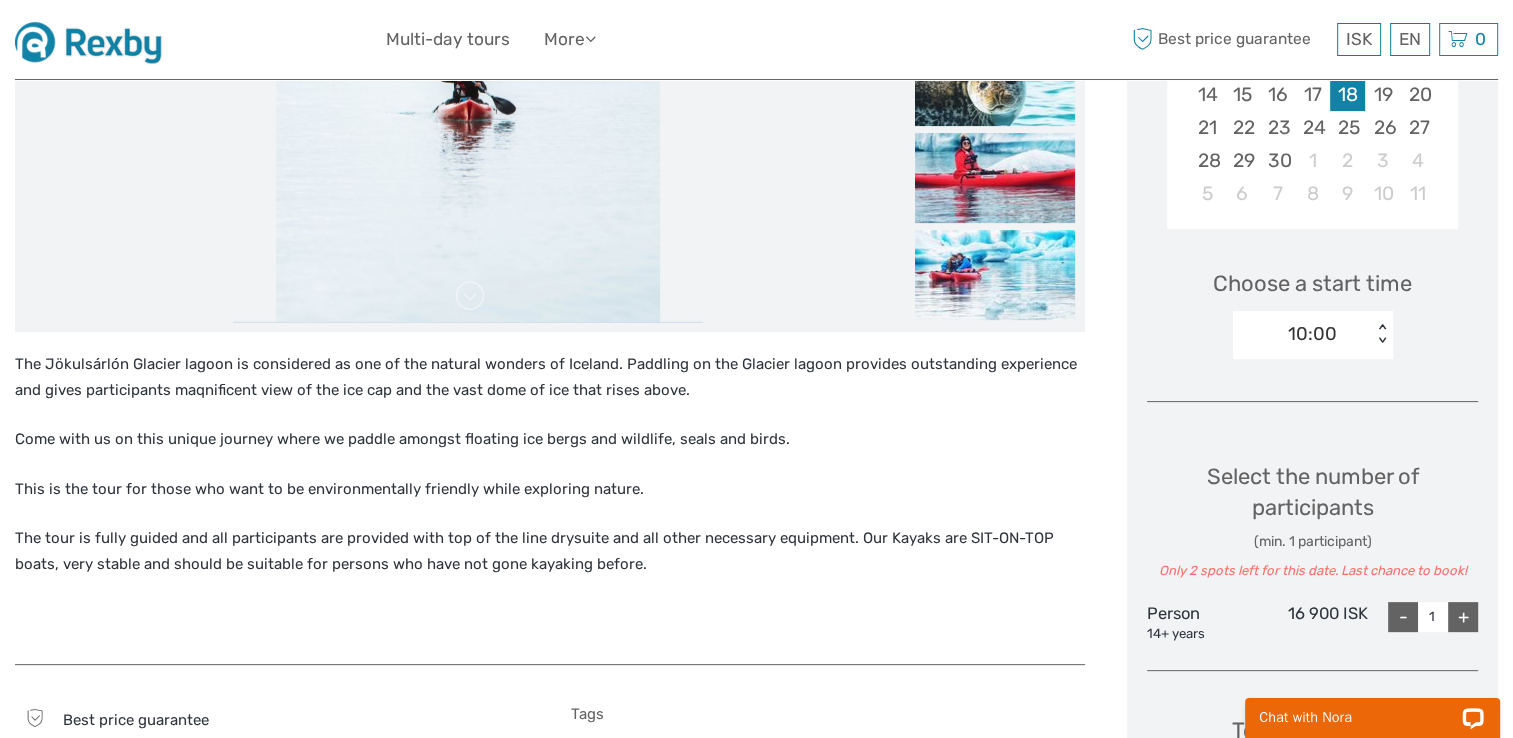 scroll, scrollTop: 503, scrollLeft: 0, axis: vertical 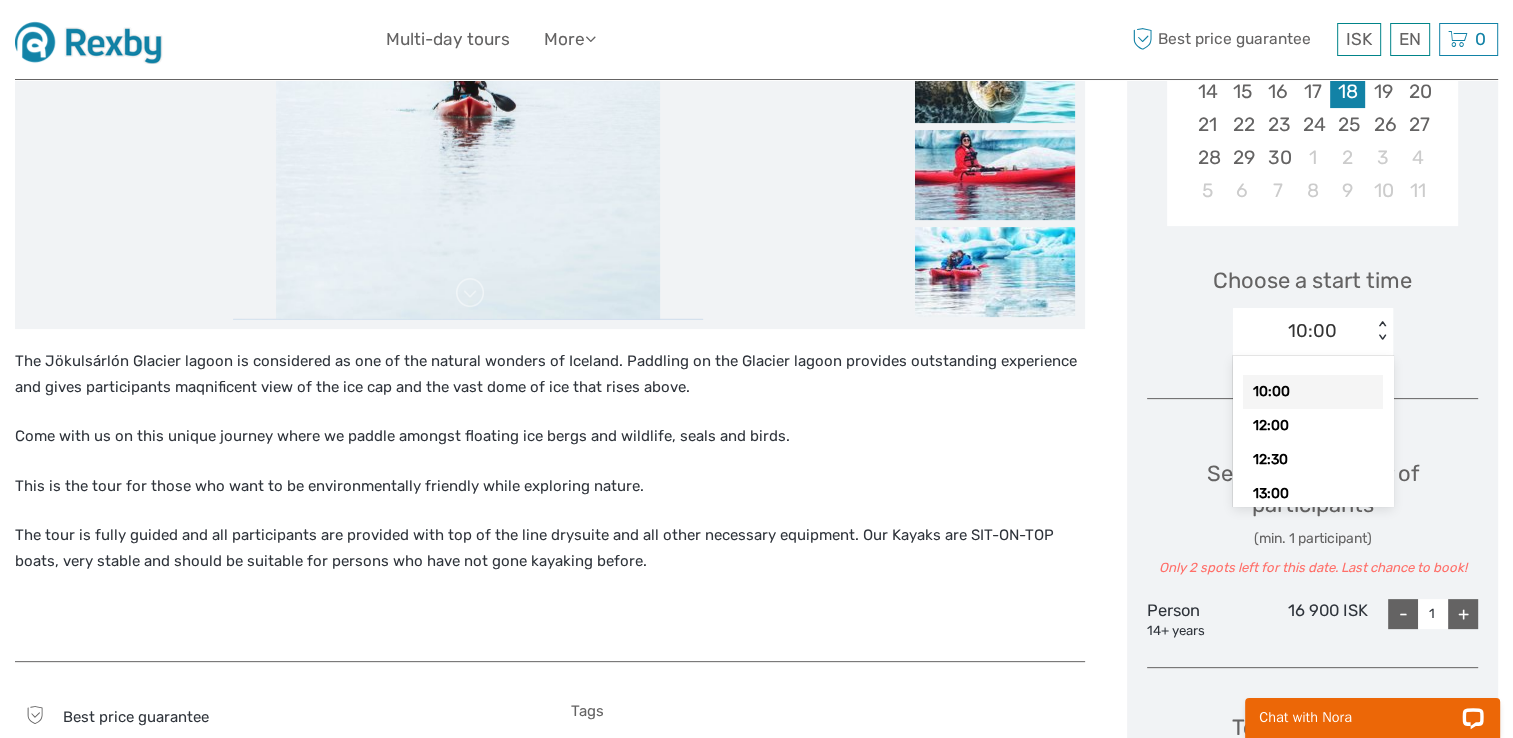 click on "< >" at bounding box center (1382, 331) 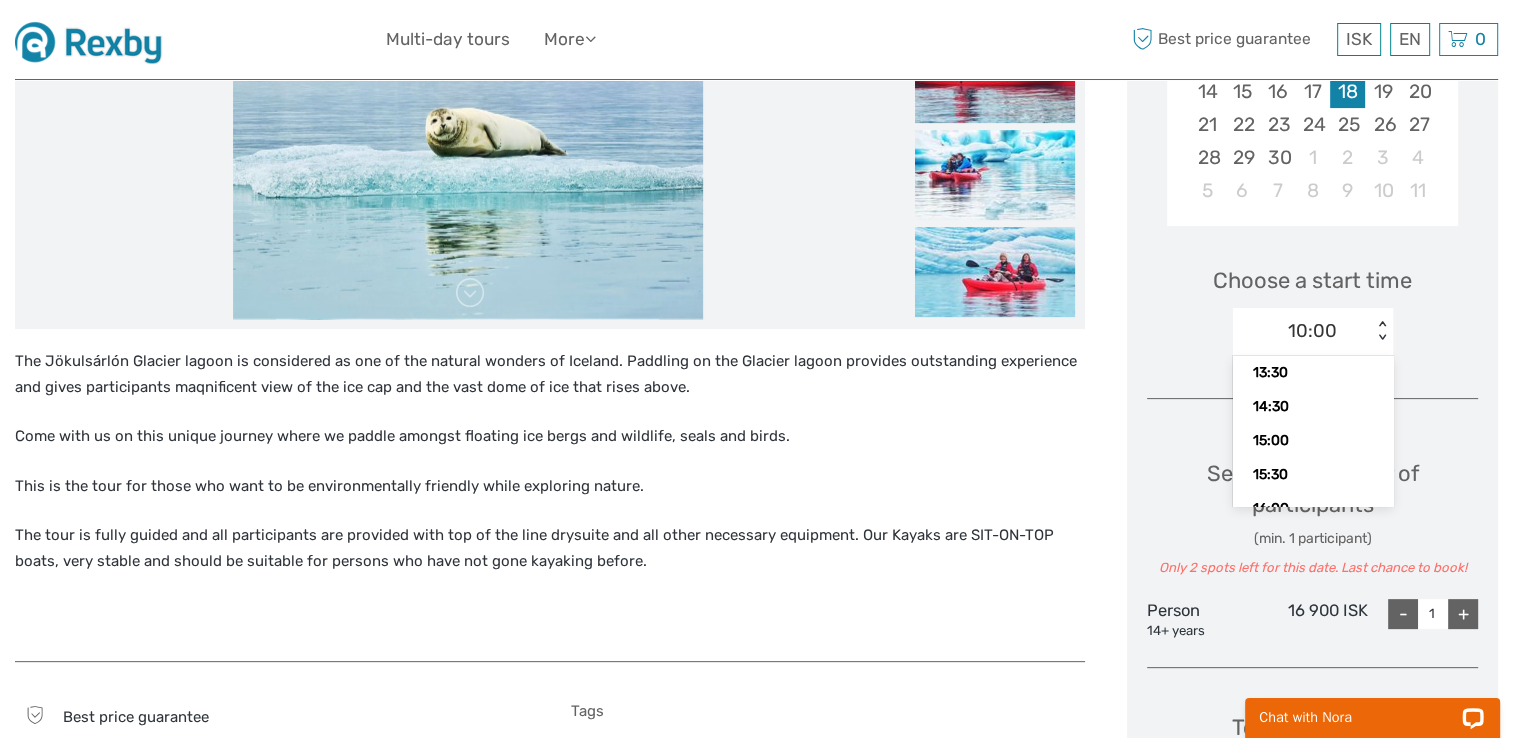 scroll, scrollTop: 180, scrollLeft: 0, axis: vertical 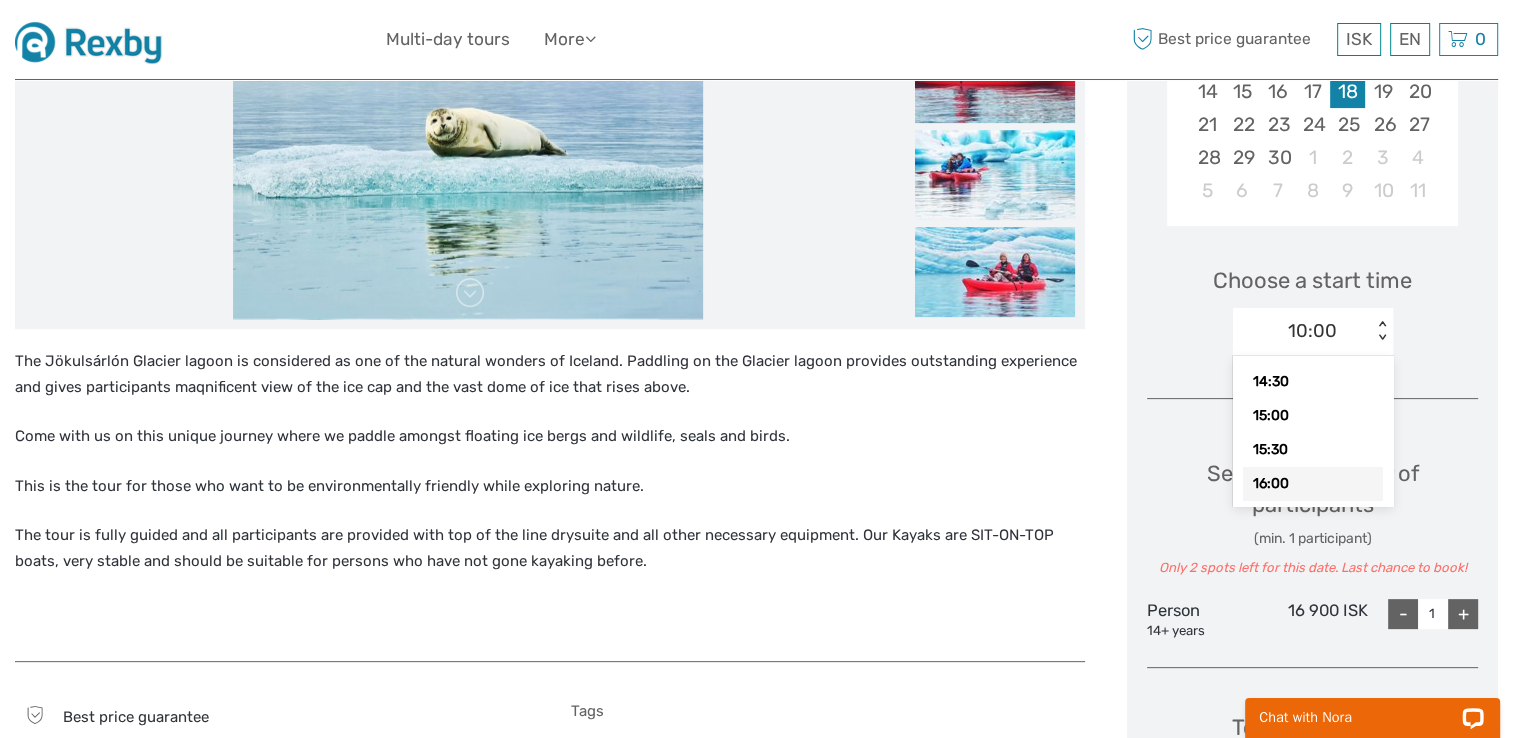 click on "16:00" at bounding box center [1313, 484] 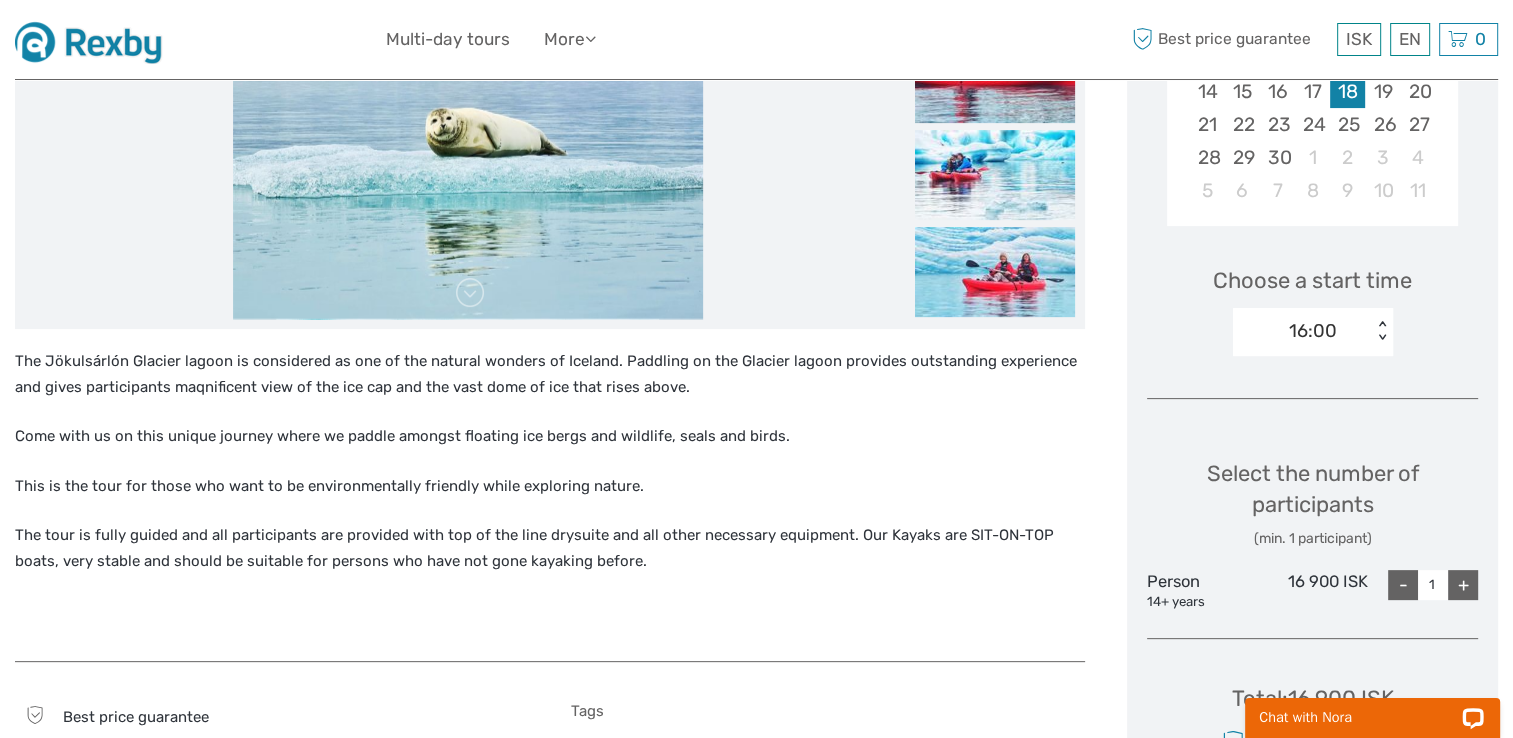 click on "+" at bounding box center (1463, 585) 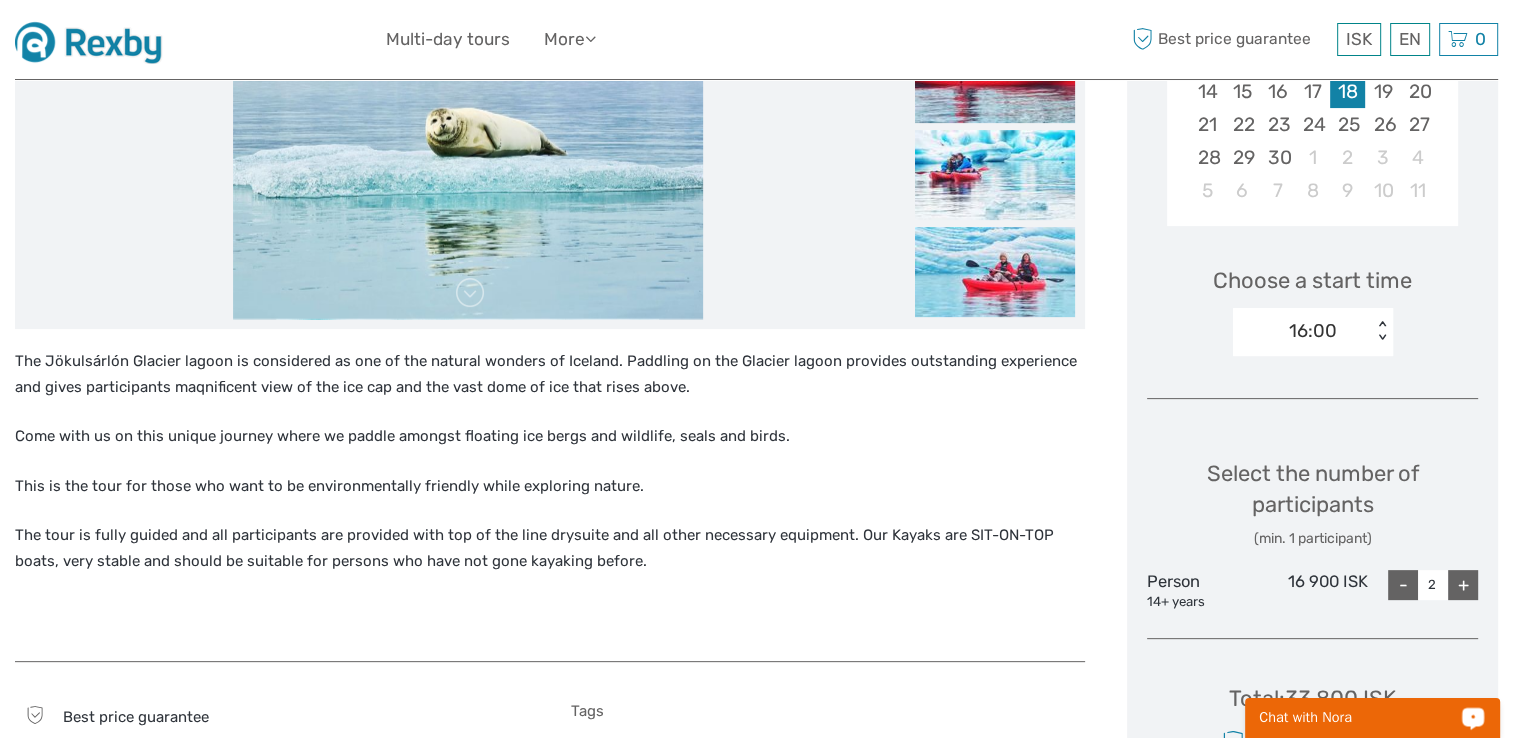 click on "Chat with Nora" at bounding box center [1359, 718] 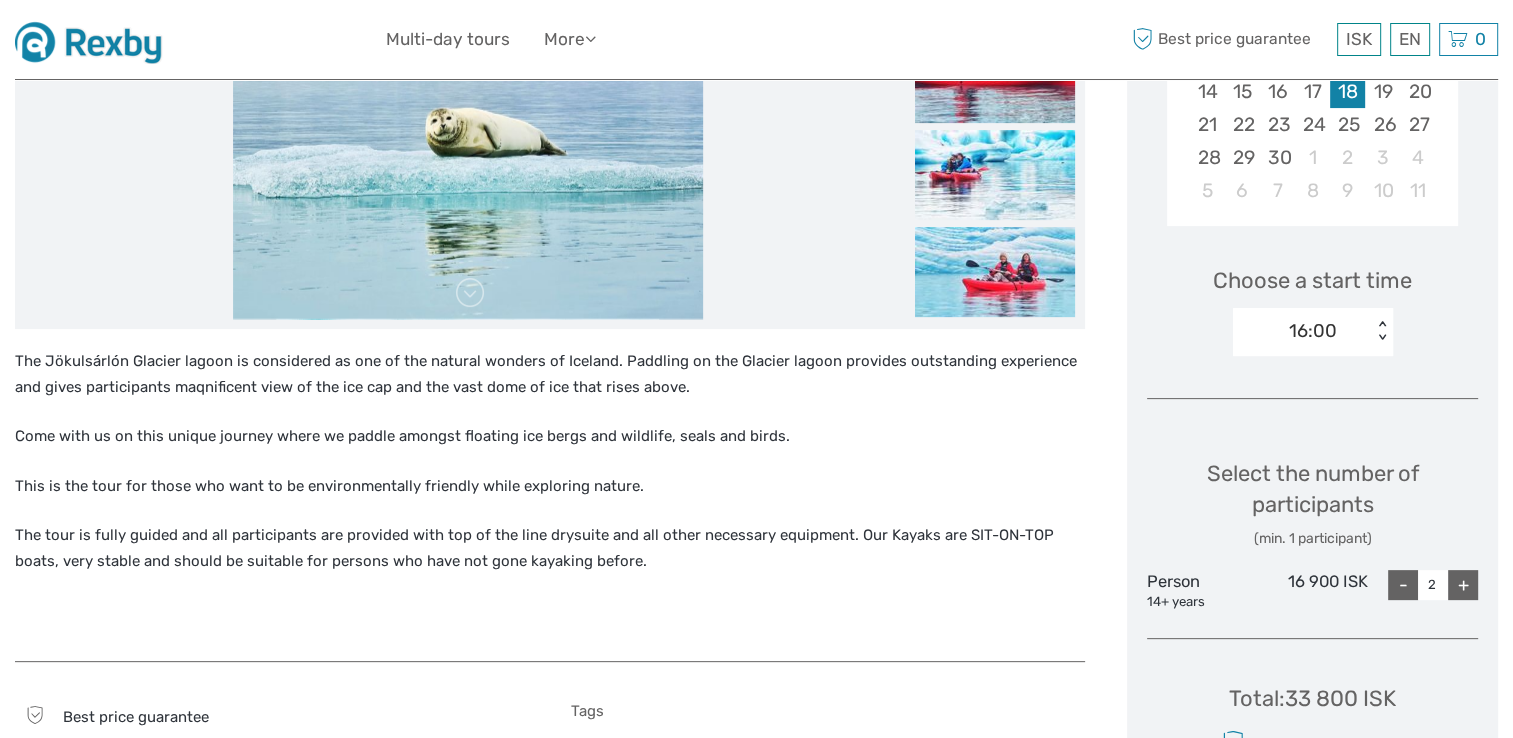 click on "Choose a start time 16:00 < >" at bounding box center [1312, 302] 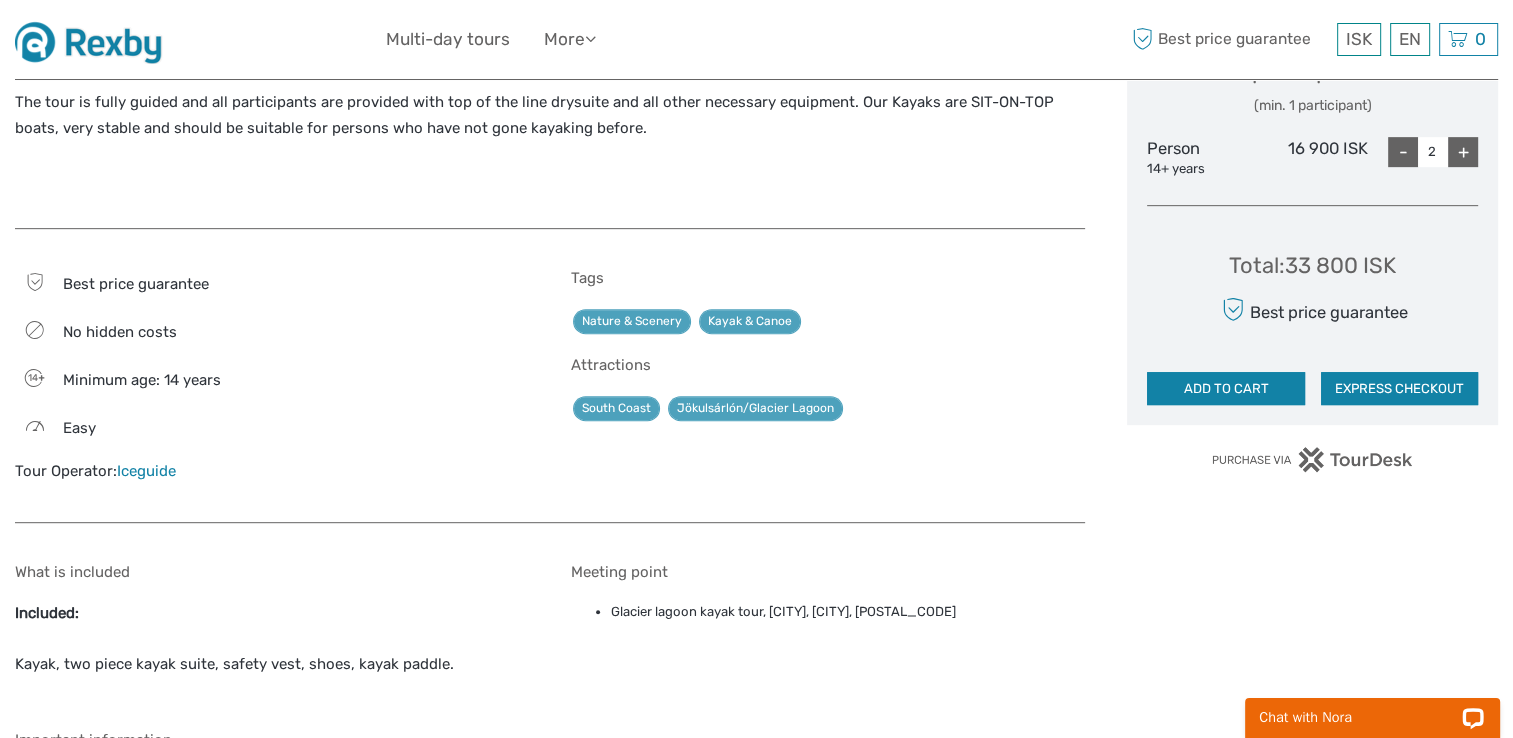 scroll, scrollTop: 940, scrollLeft: 0, axis: vertical 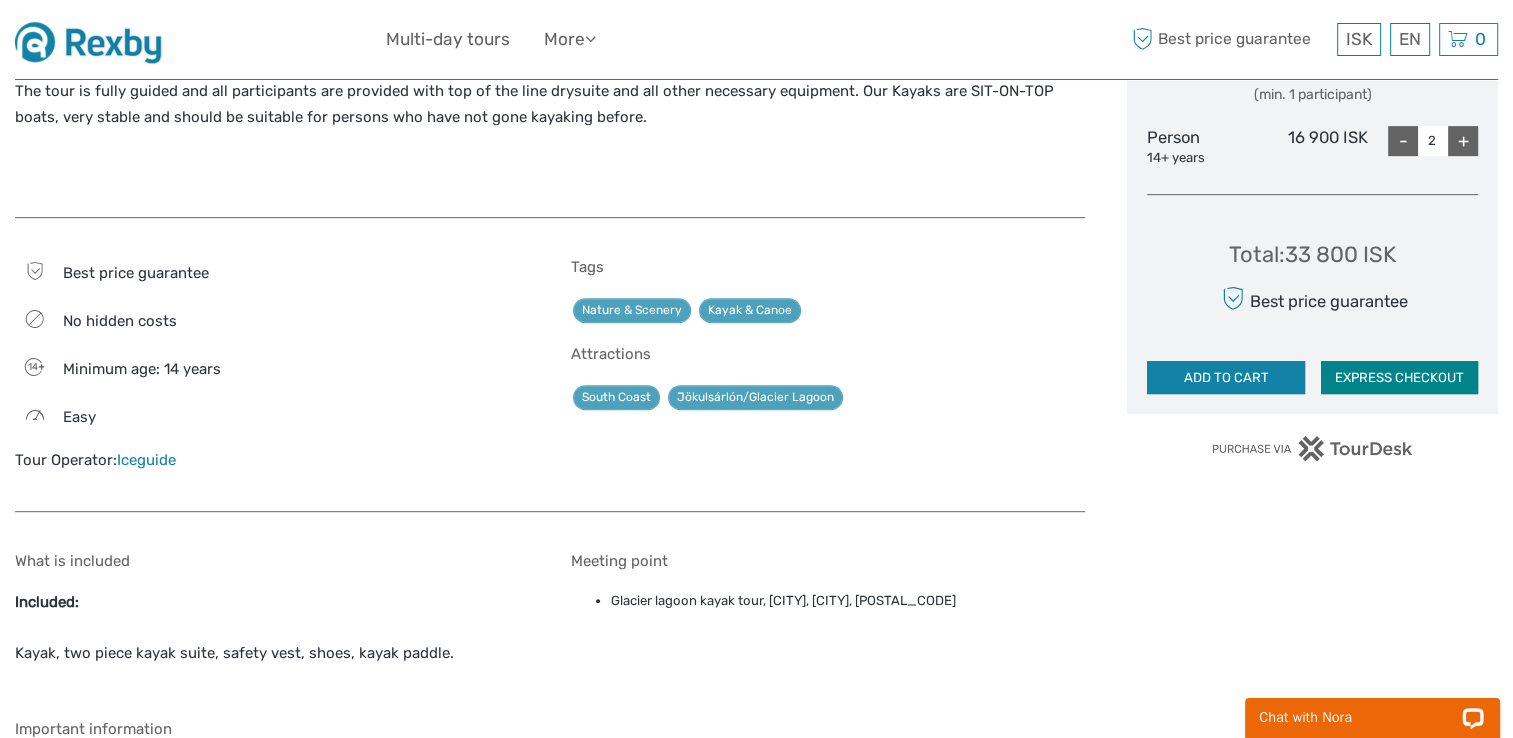 click on "EXPRESS CHECKOUT" at bounding box center [1399, 378] 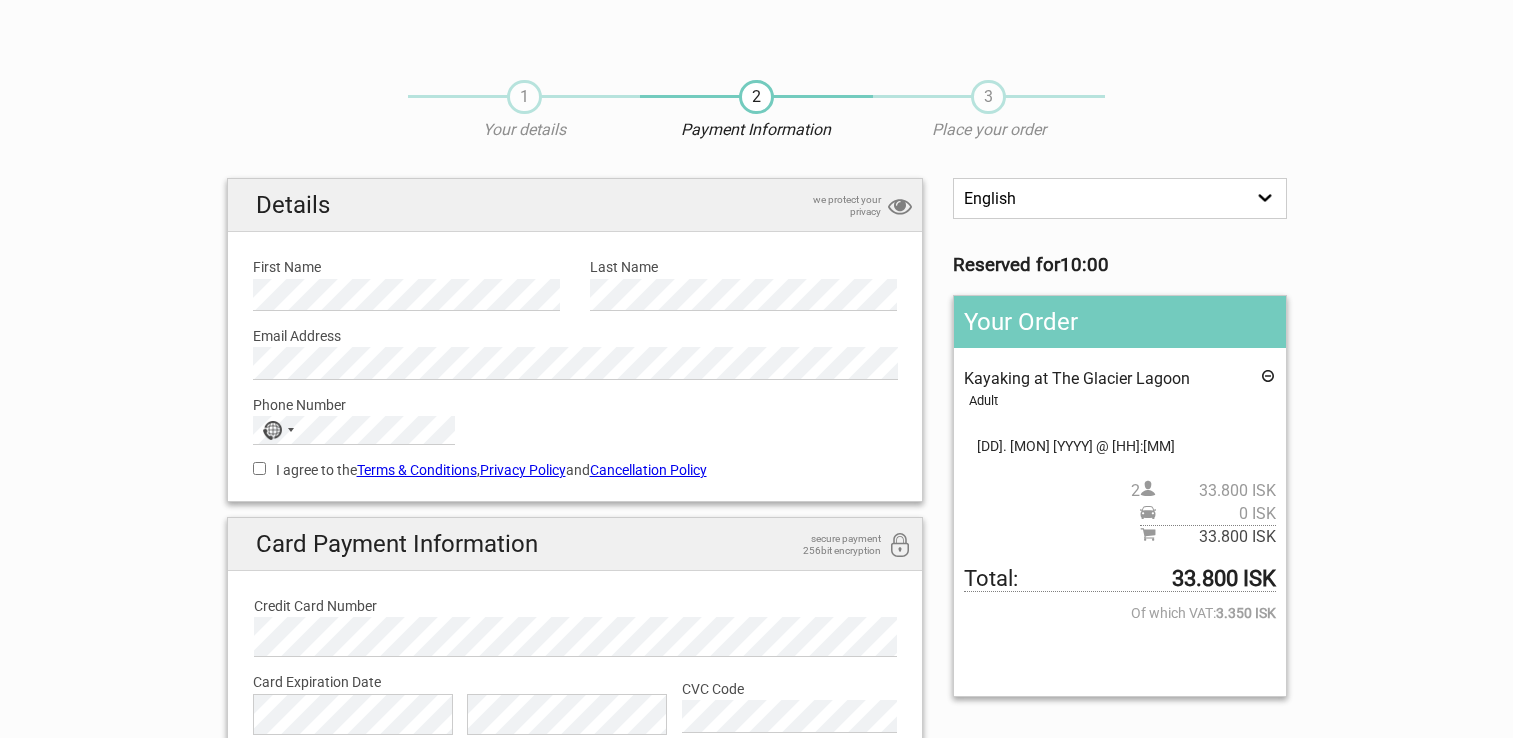 scroll, scrollTop: 0, scrollLeft: 0, axis: both 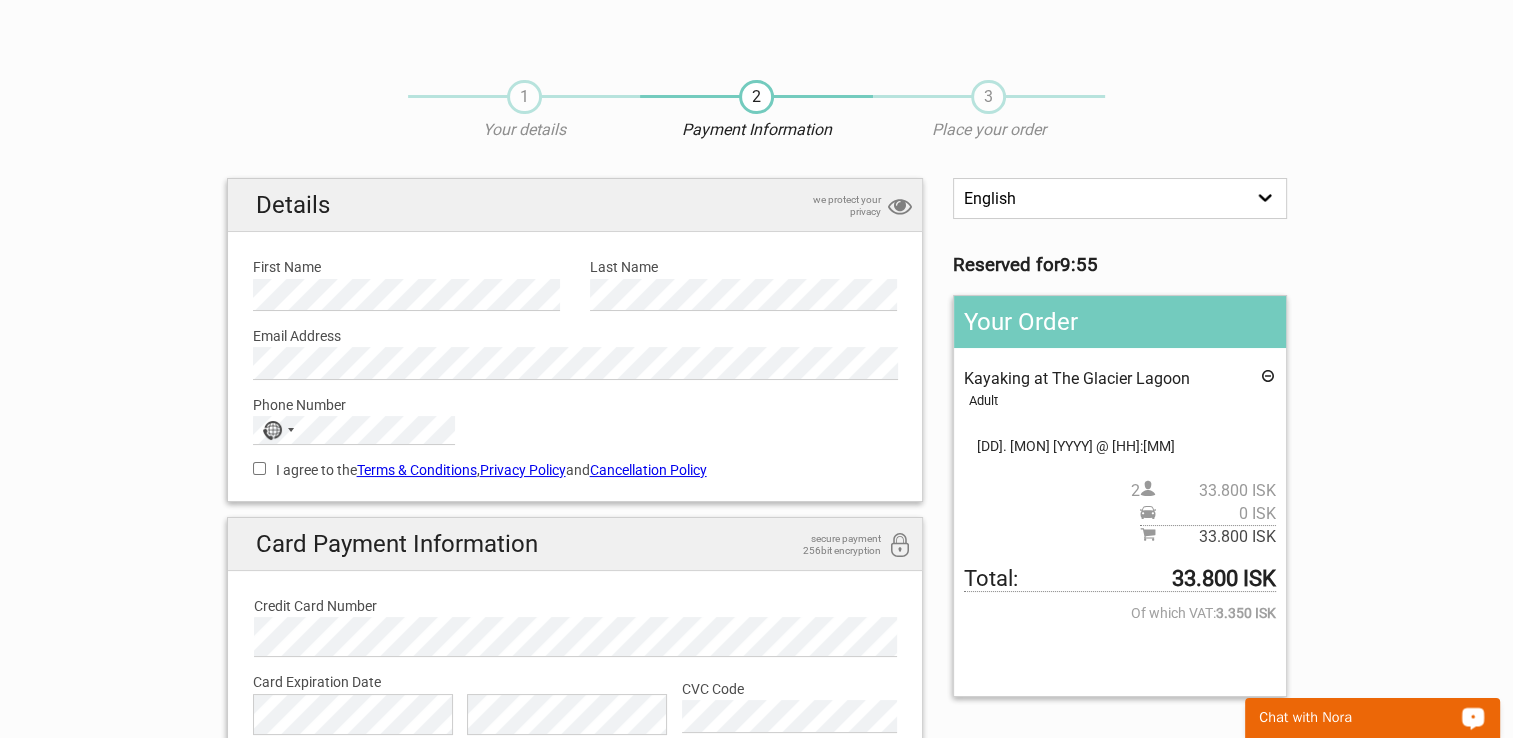 click on "Chat with Nora" at bounding box center (1359, 718) 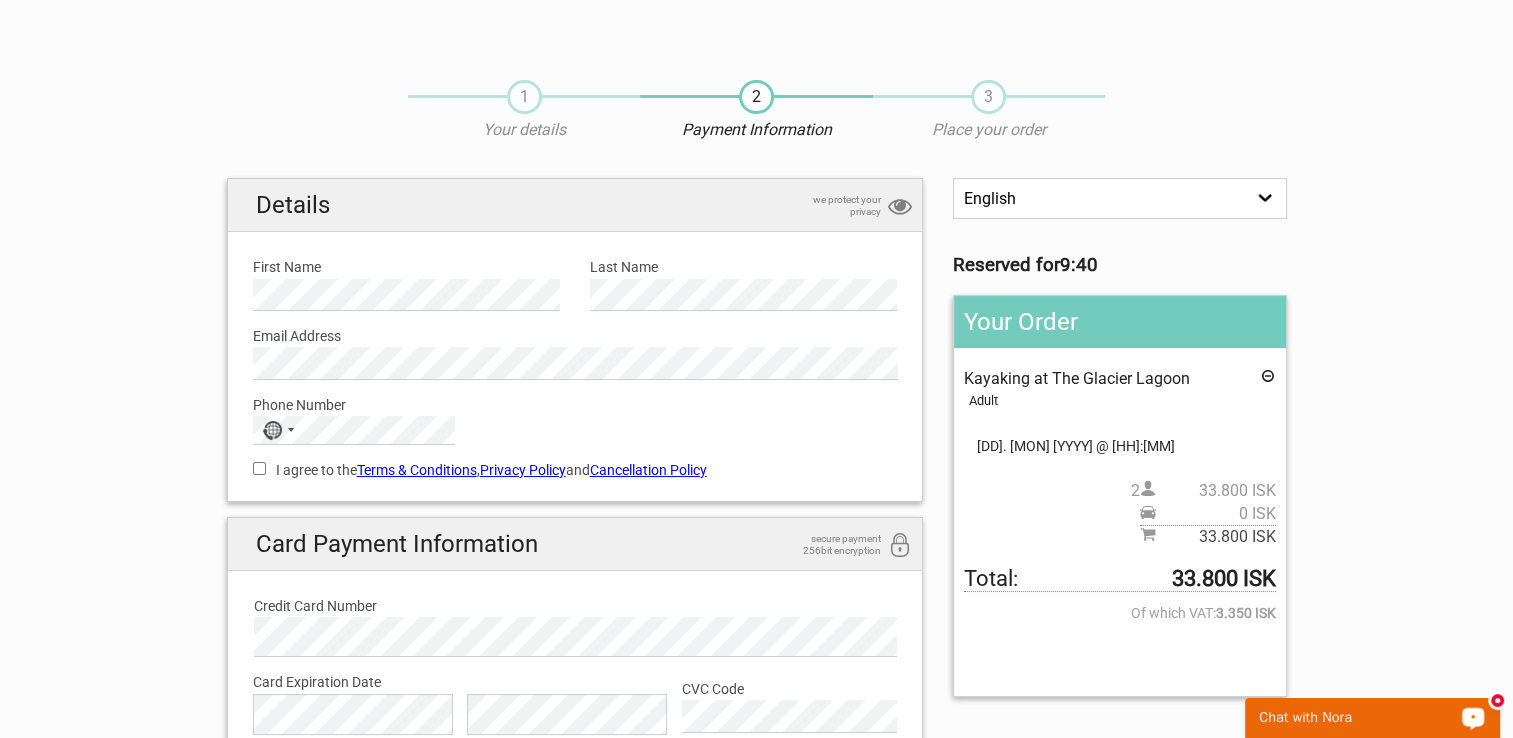 click on "Chat with Nora" at bounding box center [1359, 718] 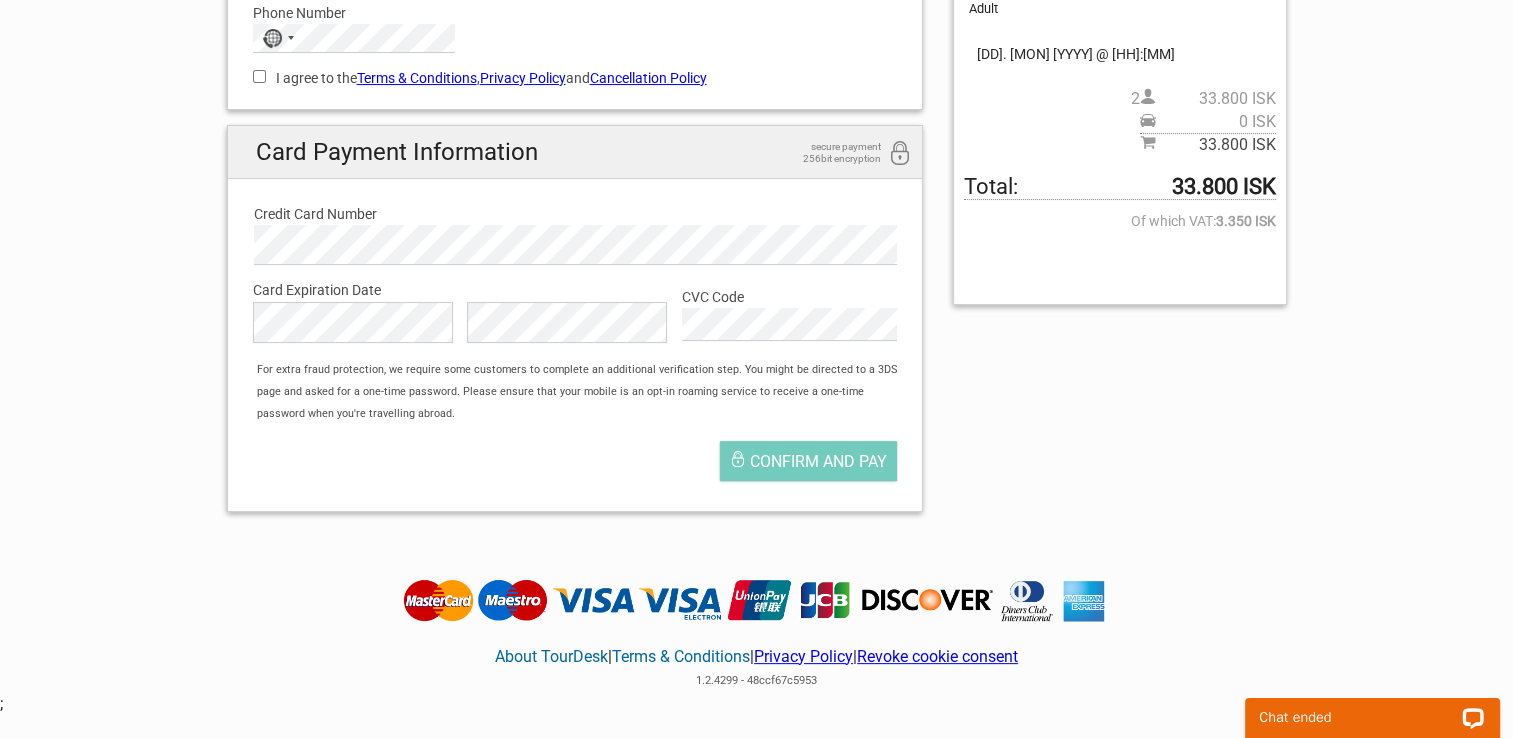 scroll, scrollTop: 407, scrollLeft: 0, axis: vertical 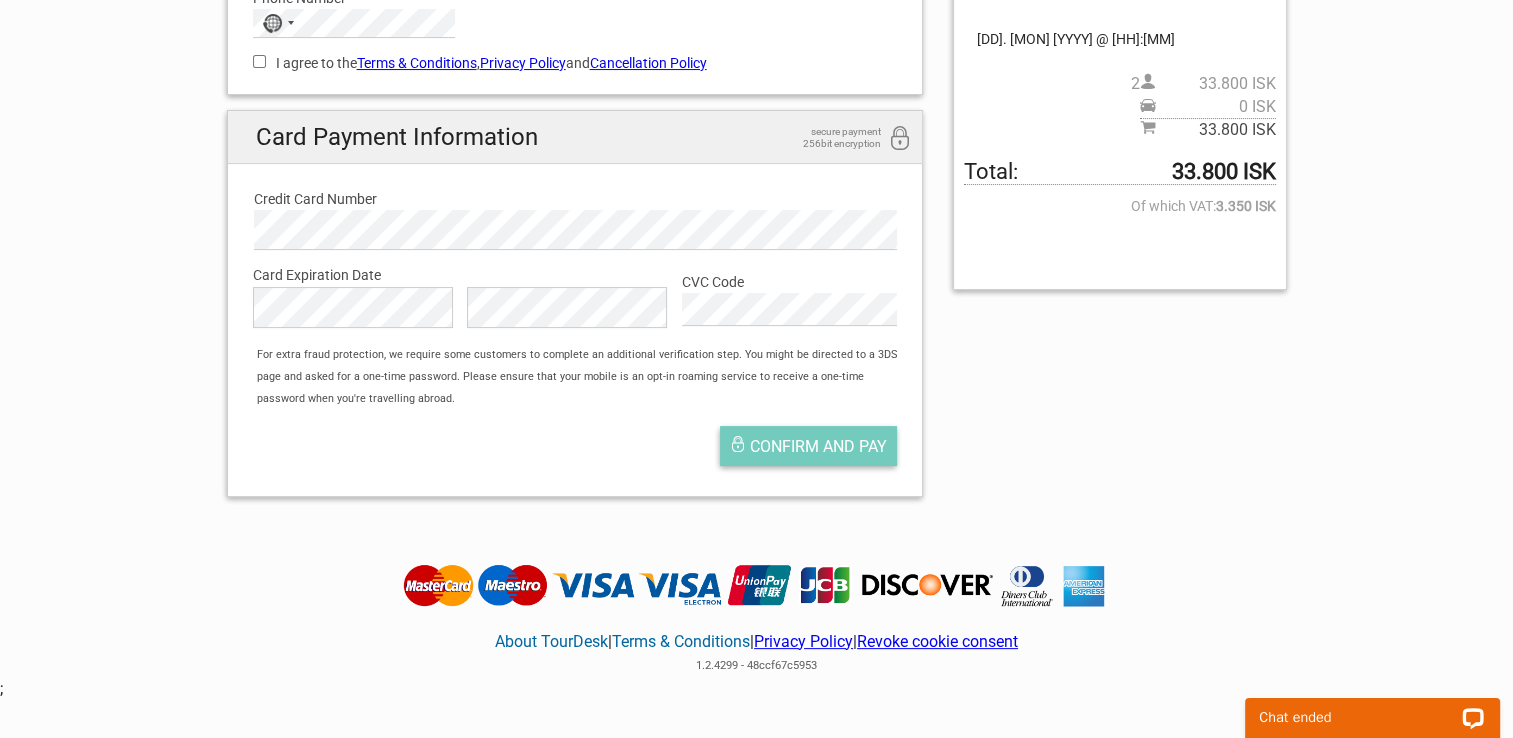 click on "Confirm and pay" at bounding box center (818, 446) 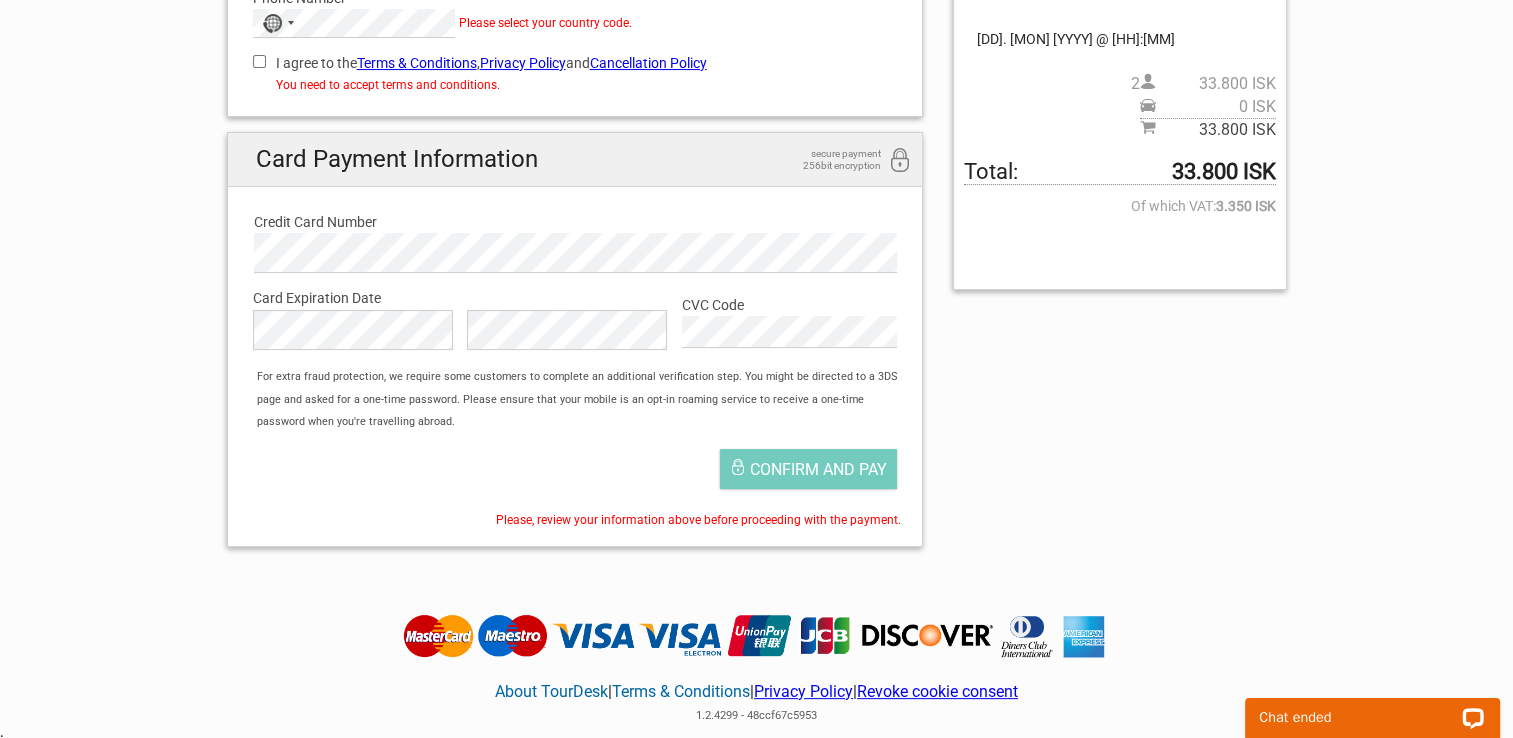 click on "I agree to the  Terms & Conditions ,  Privacy Policy  and  Cancellation Policy" at bounding box center (259, 61) 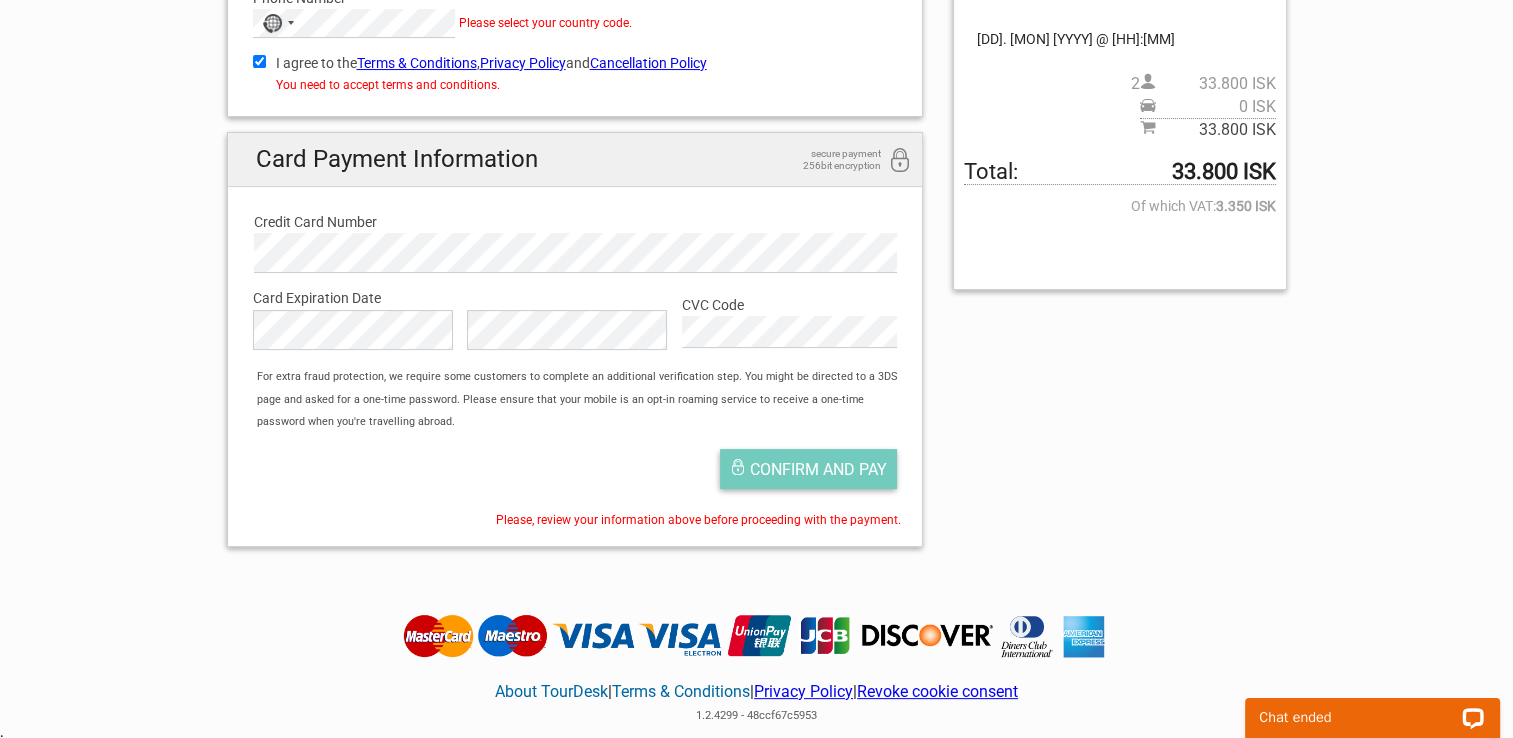 click on "Confirm and pay" at bounding box center [818, 469] 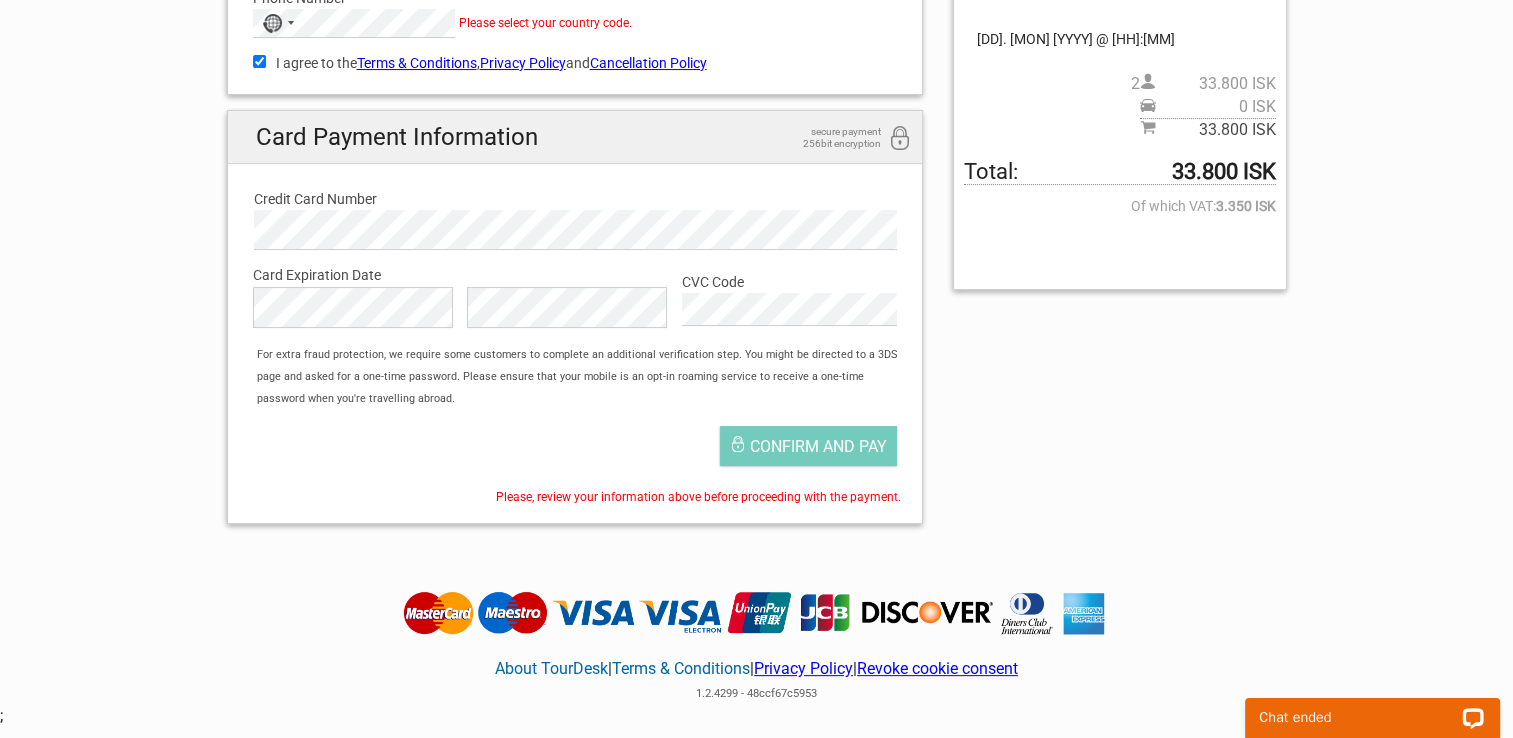 click on "Please select your country code." at bounding box center [545, 23] 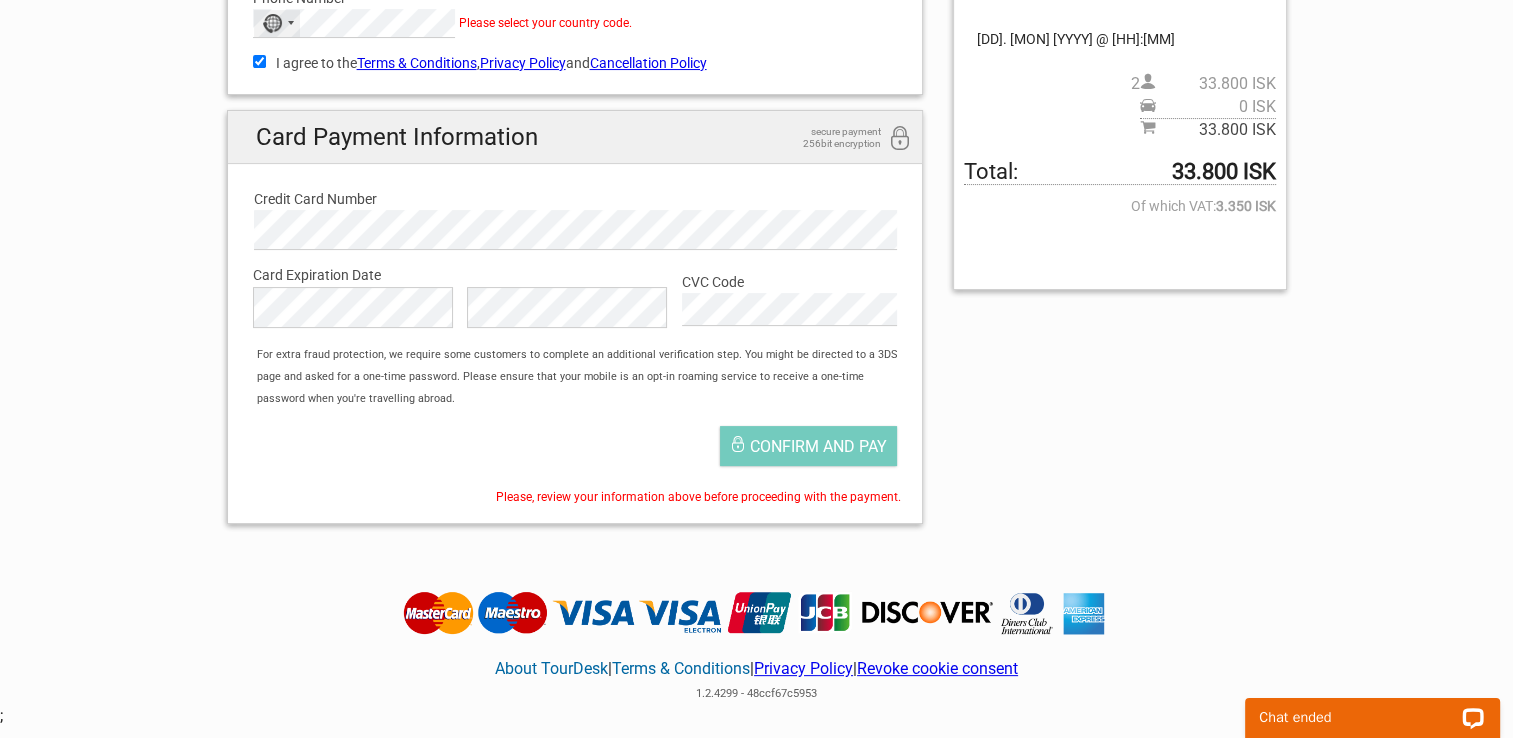 click on "No country selected" at bounding box center [277, 23] 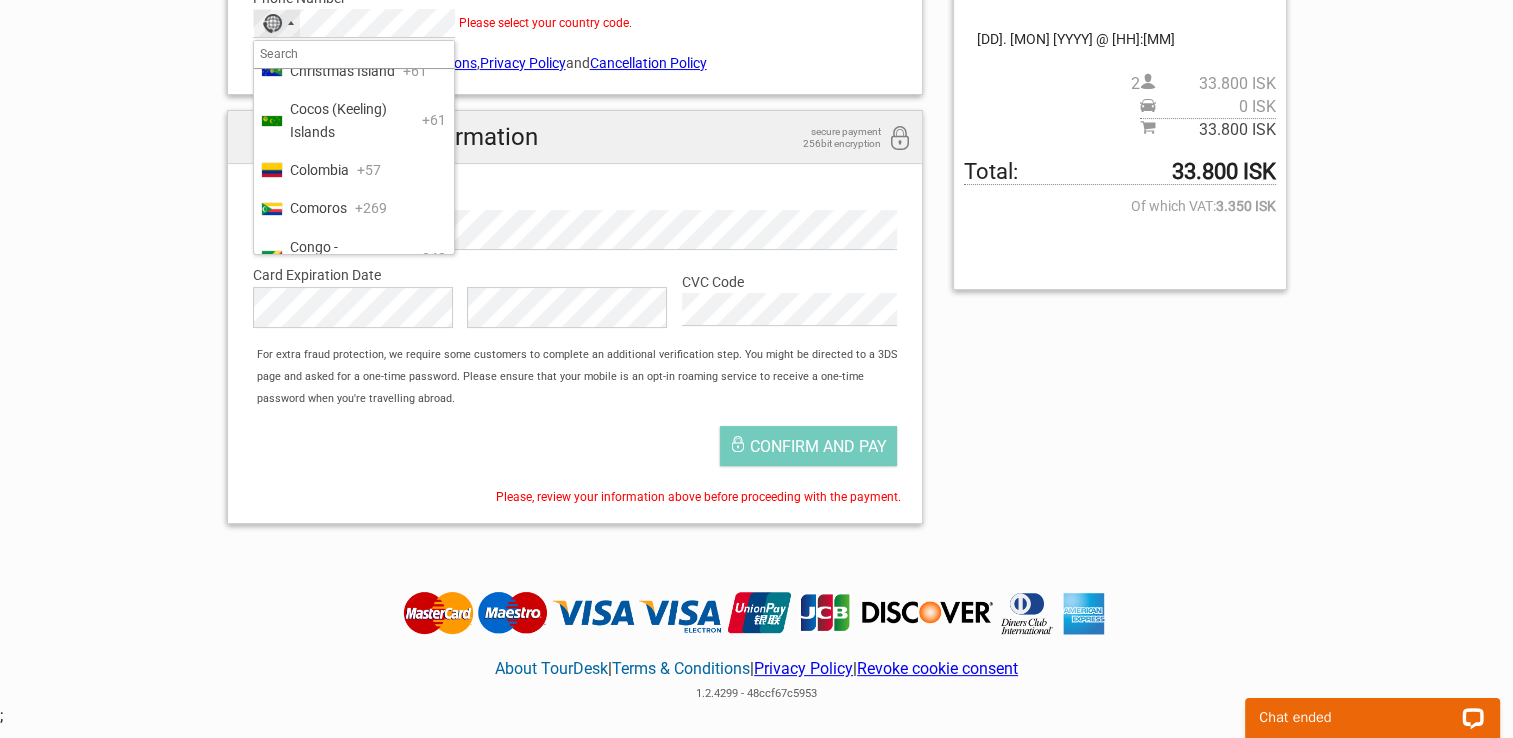 scroll, scrollTop: 1384, scrollLeft: 0, axis: vertical 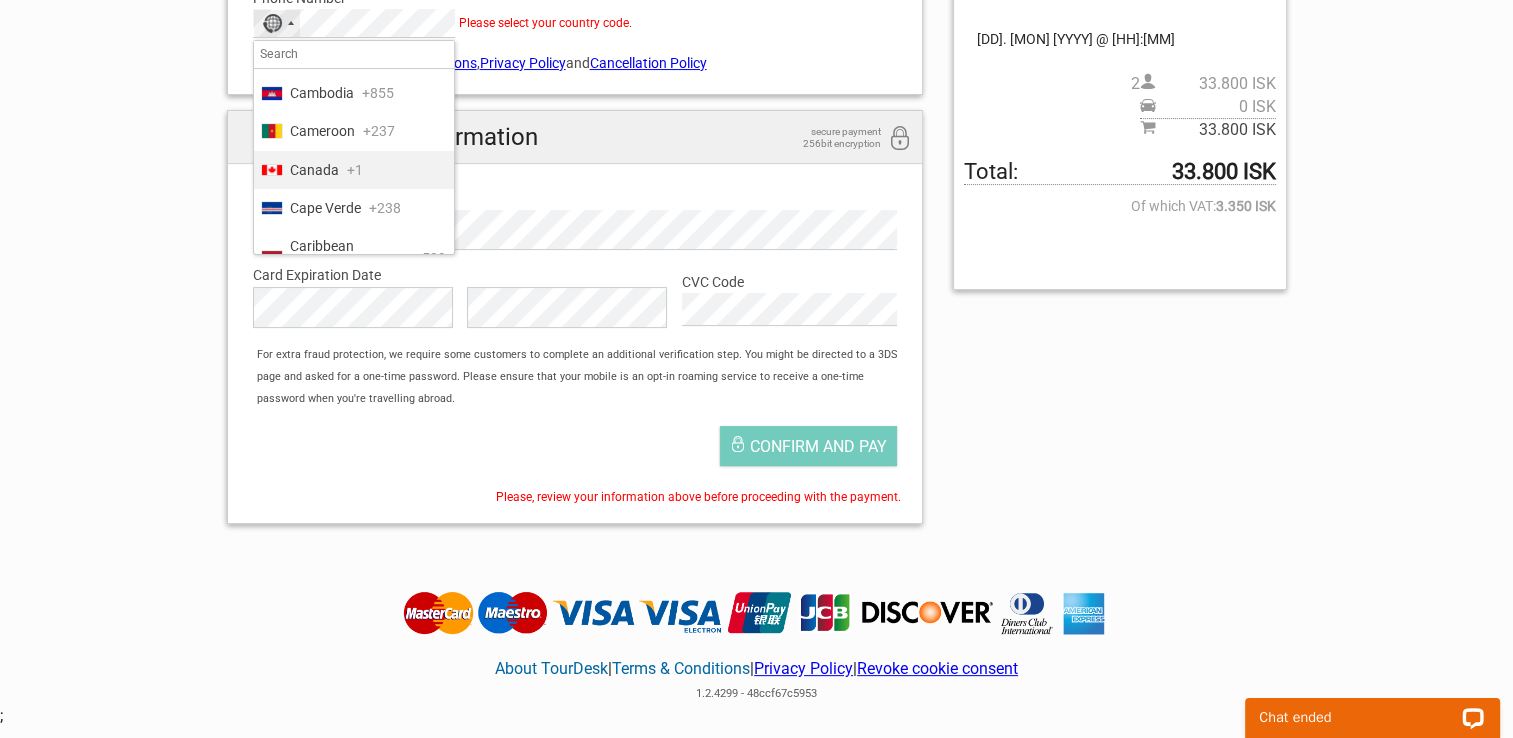 click on "Canada" at bounding box center (314, 170) 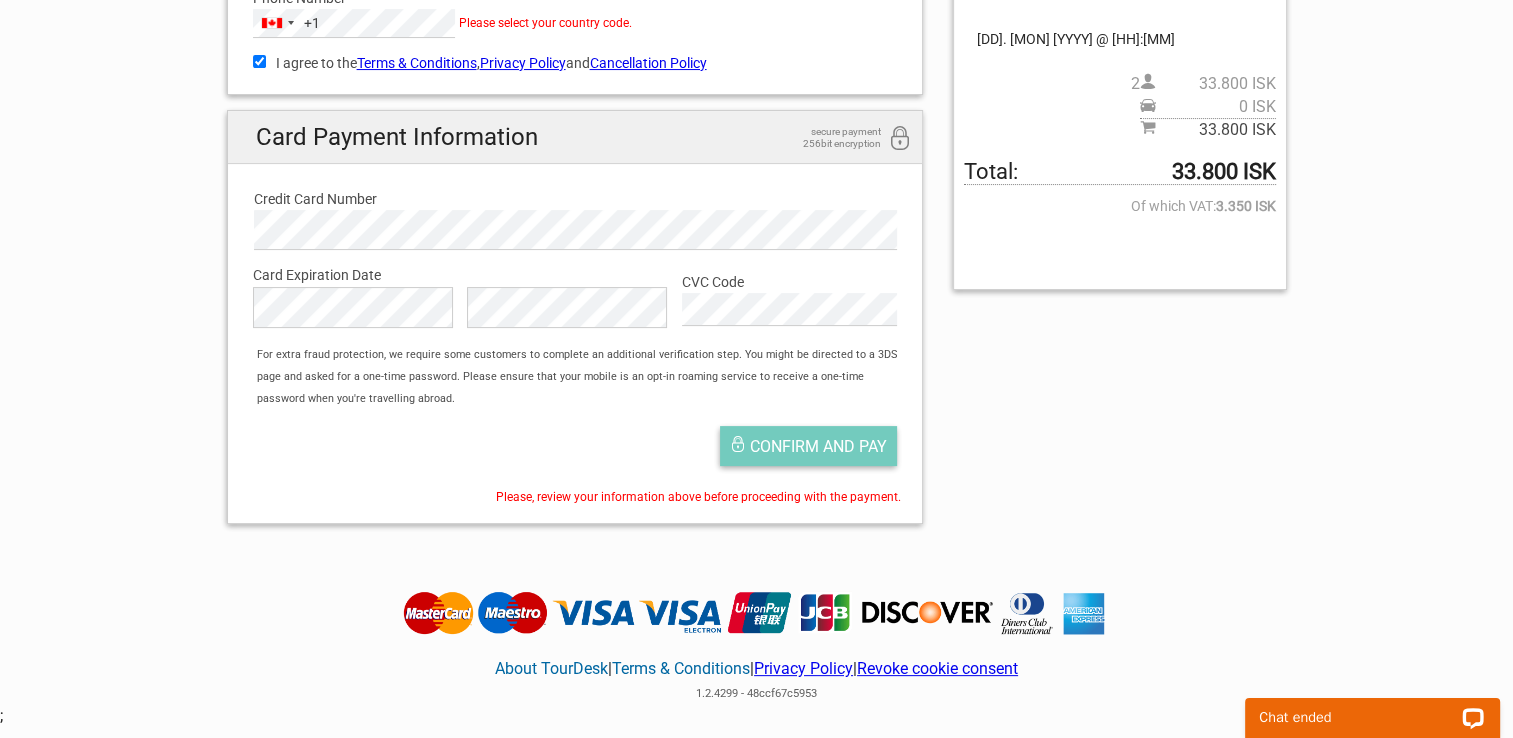 click on "Confirm and pay" at bounding box center (818, 446) 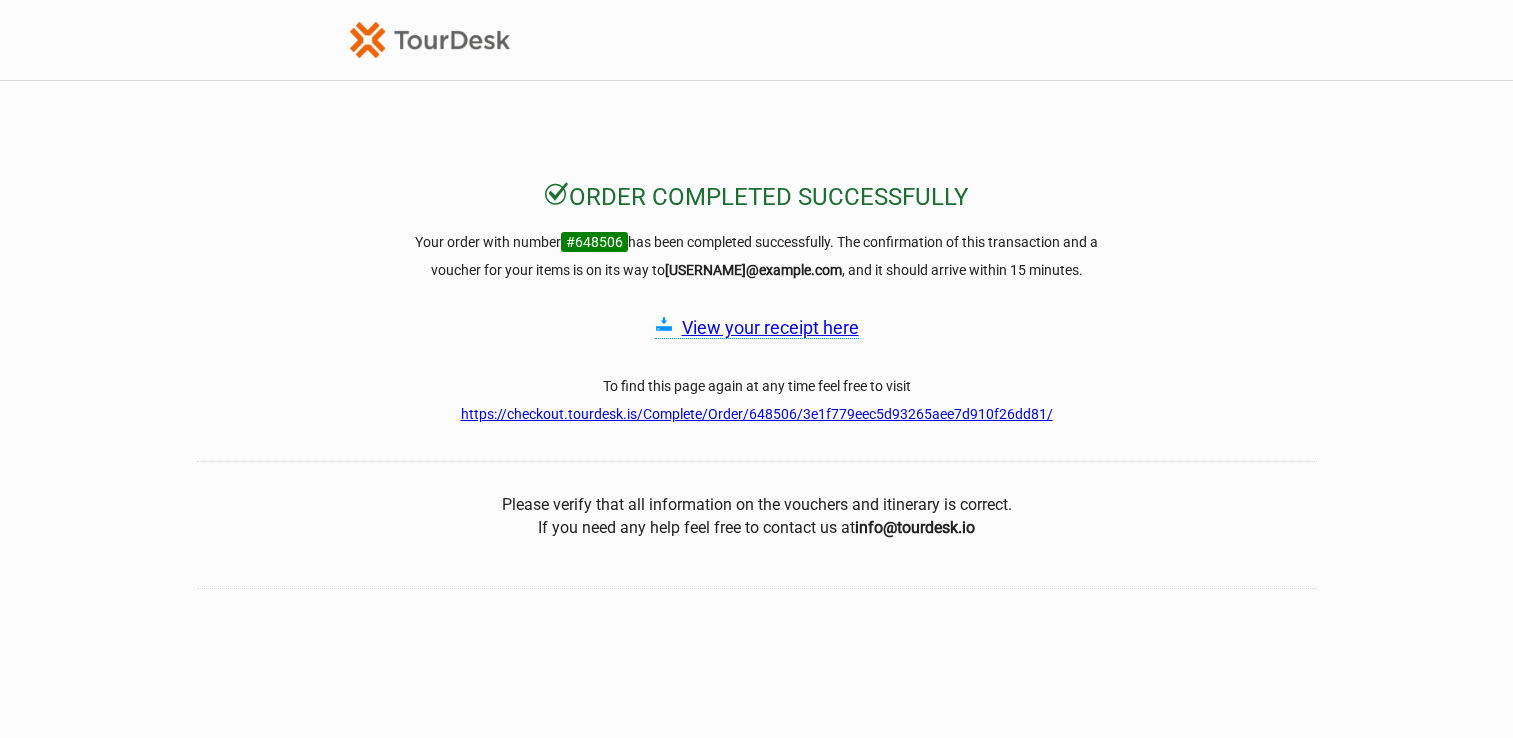 scroll, scrollTop: 0, scrollLeft: 0, axis: both 